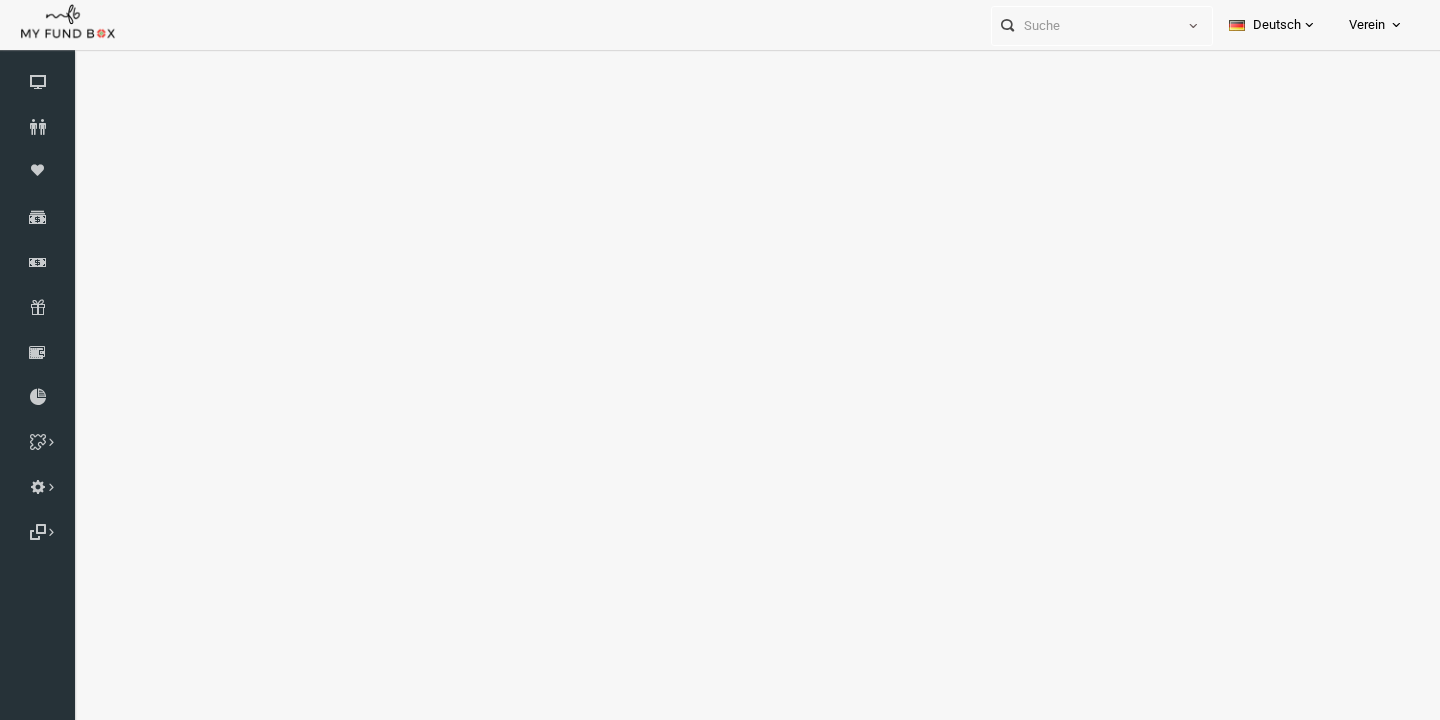 scroll, scrollTop: 0, scrollLeft: 0, axis: both 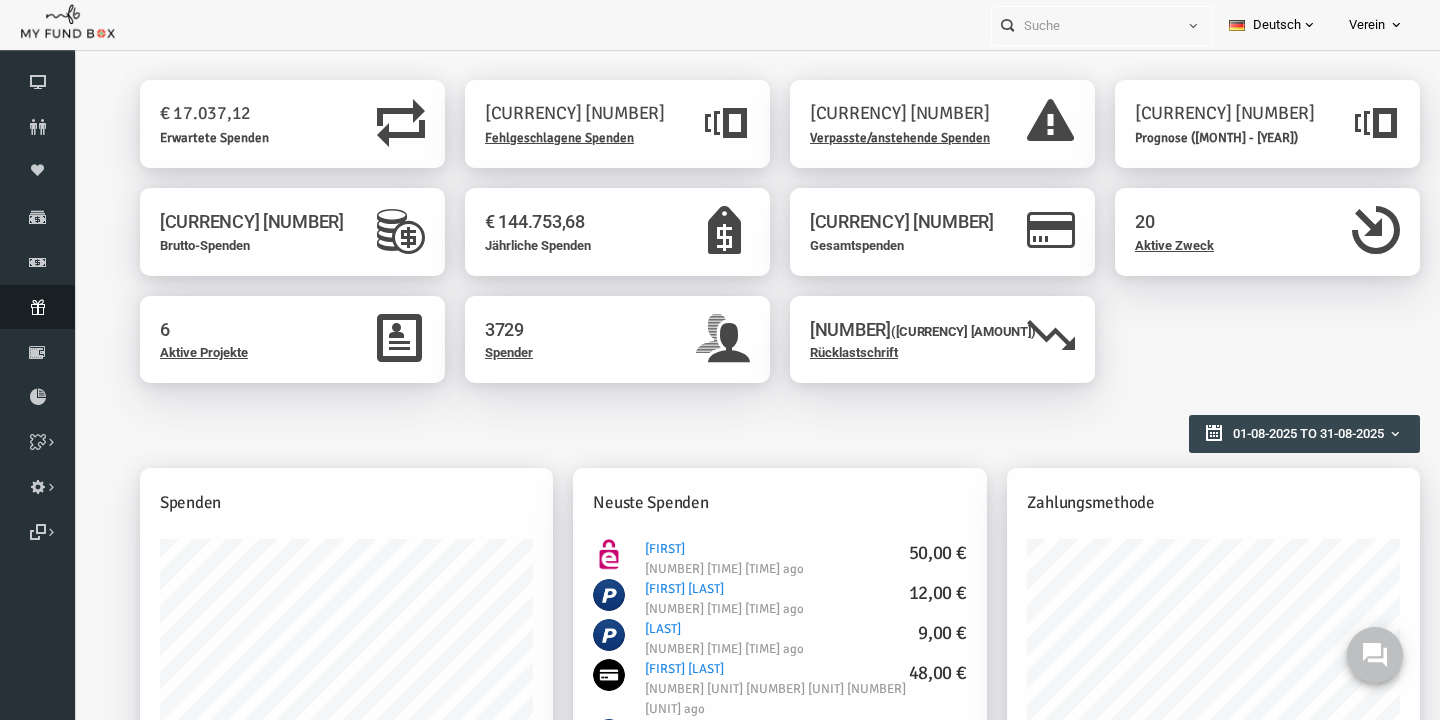 click at bounding box center [37, 307] 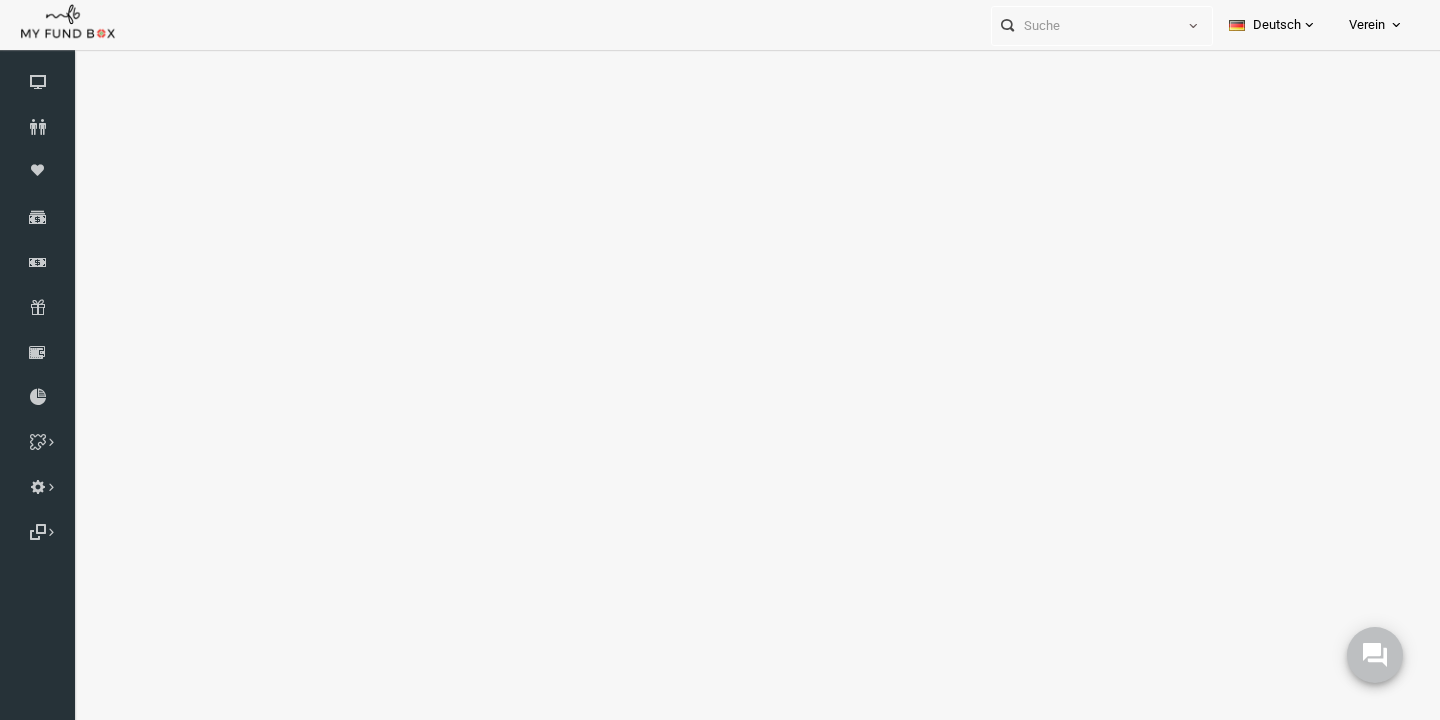 select on "100" 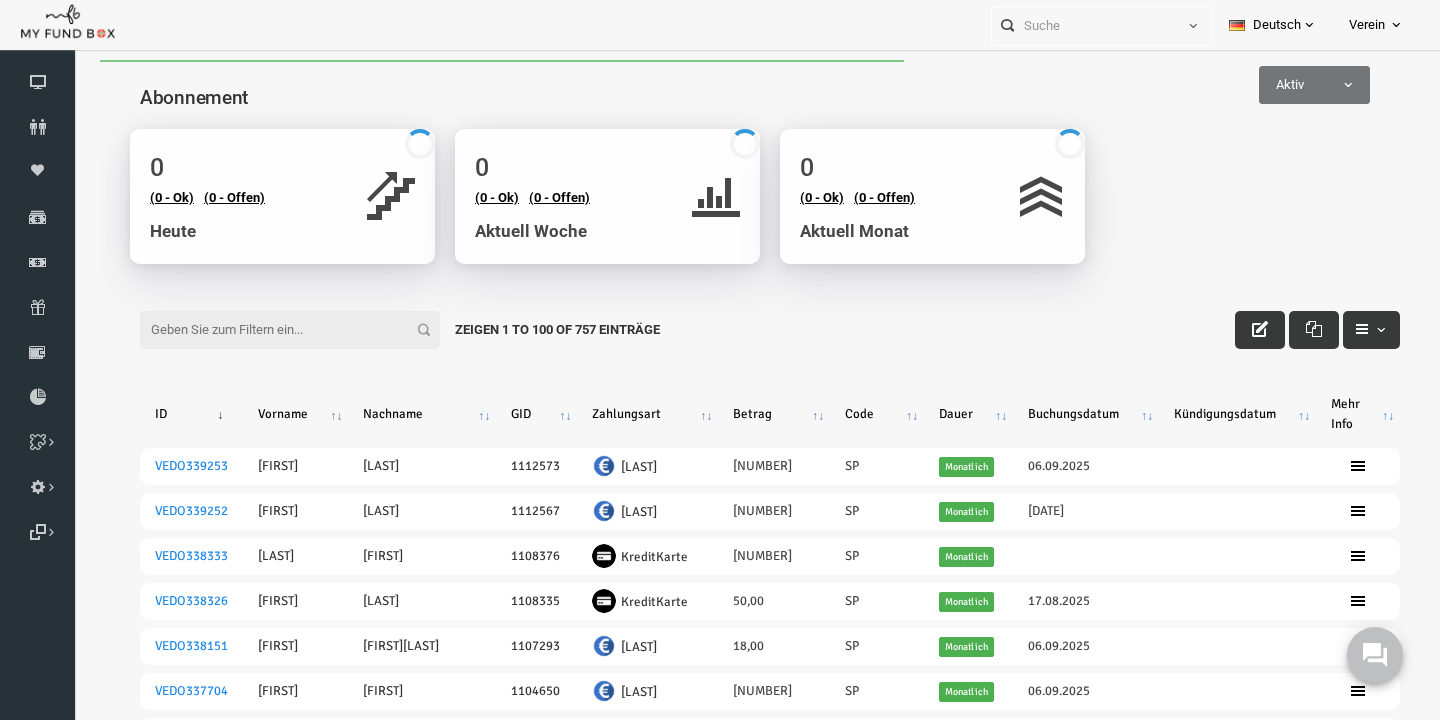 scroll, scrollTop: 0, scrollLeft: 0, axis: both 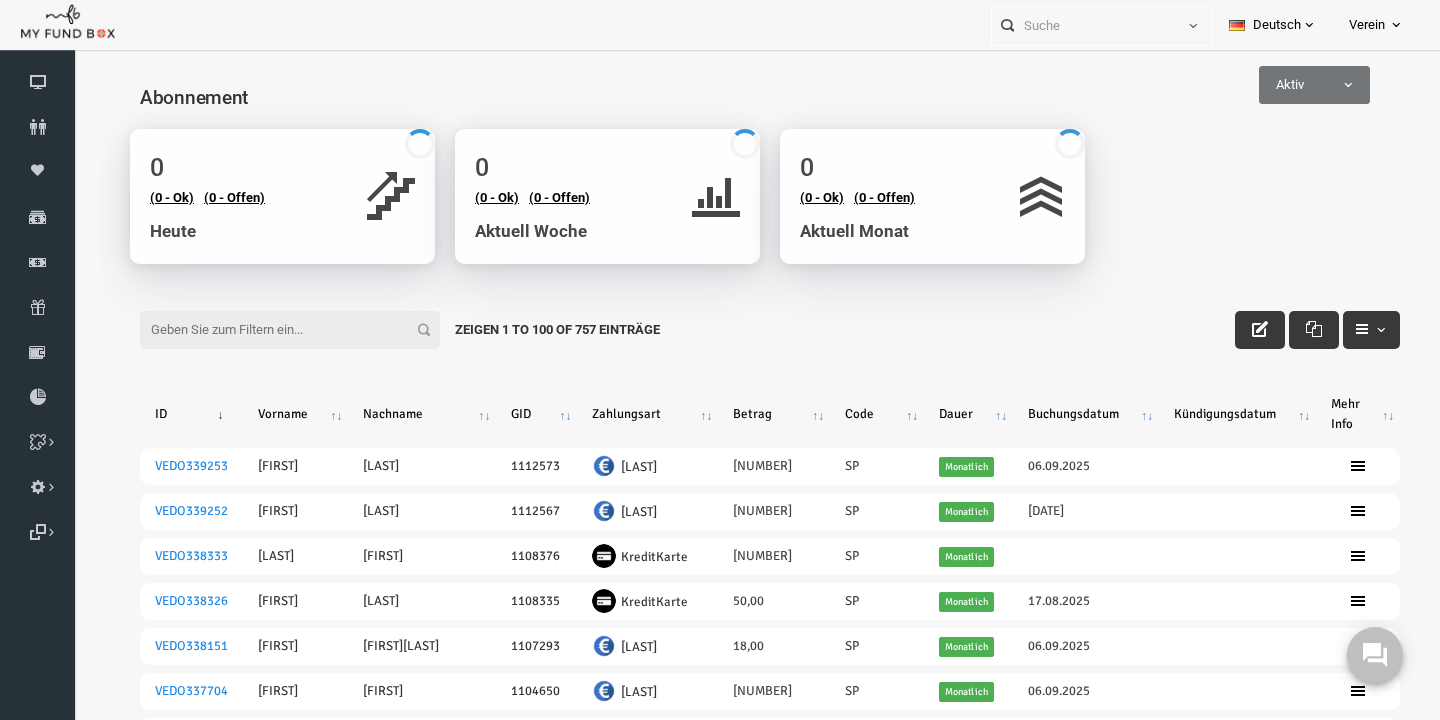 click on "Filter:" at bounding box center [262, 330] 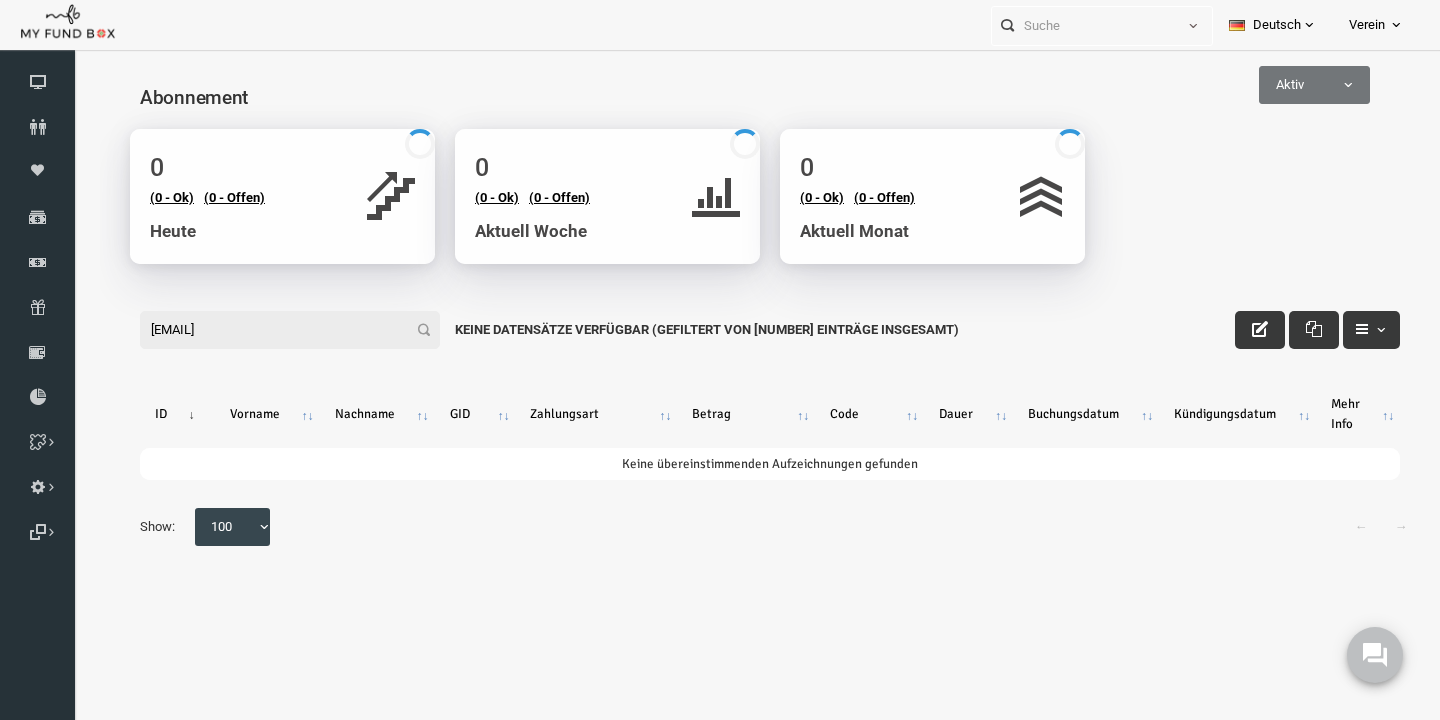 type on "[EMAIL]" 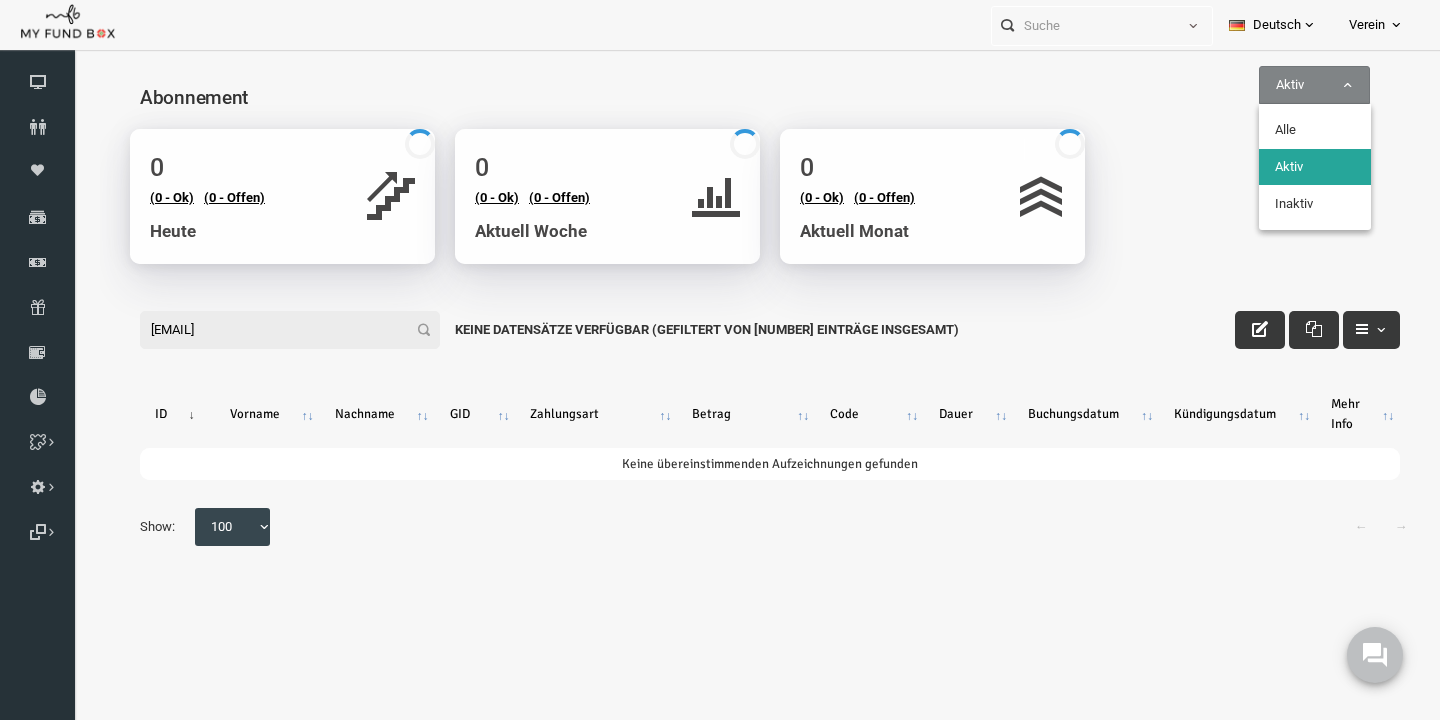 click on "Aktiv" at bounding box center [1286, 85] 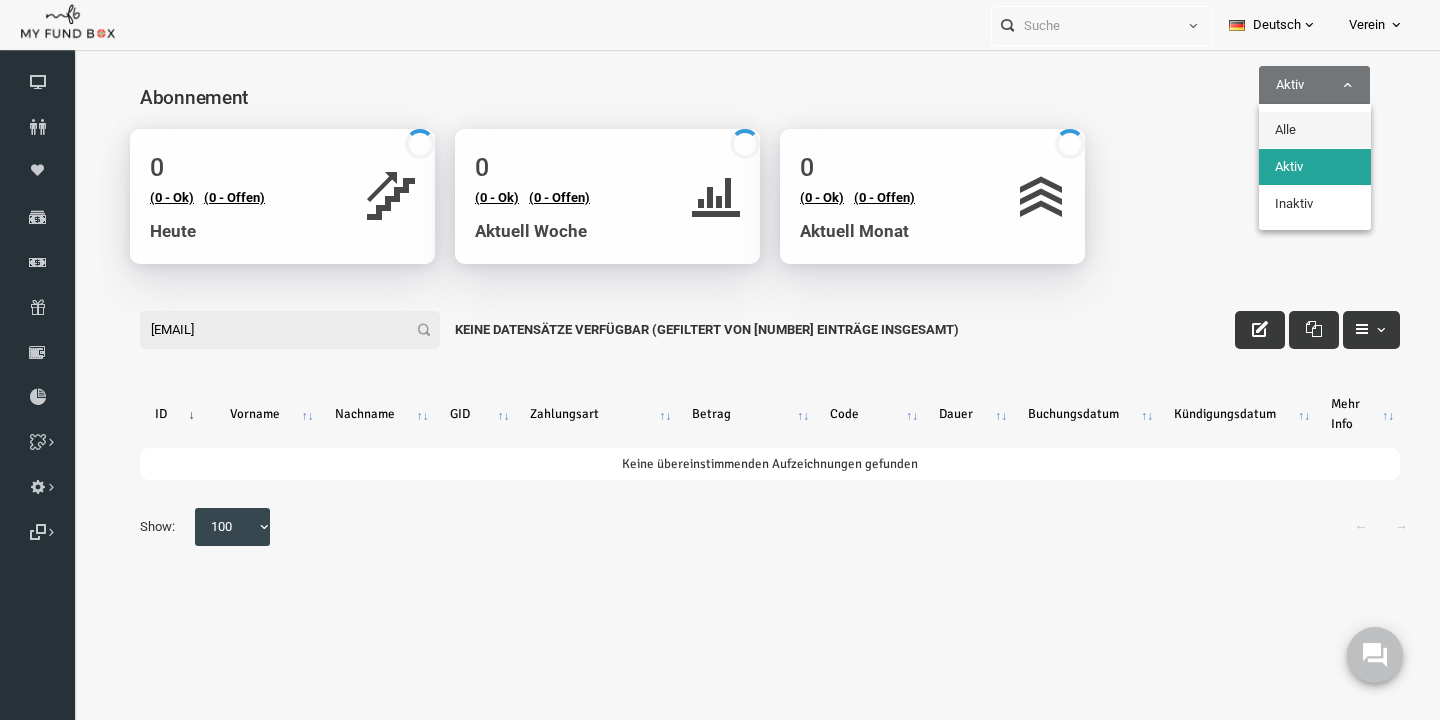 select on "all" 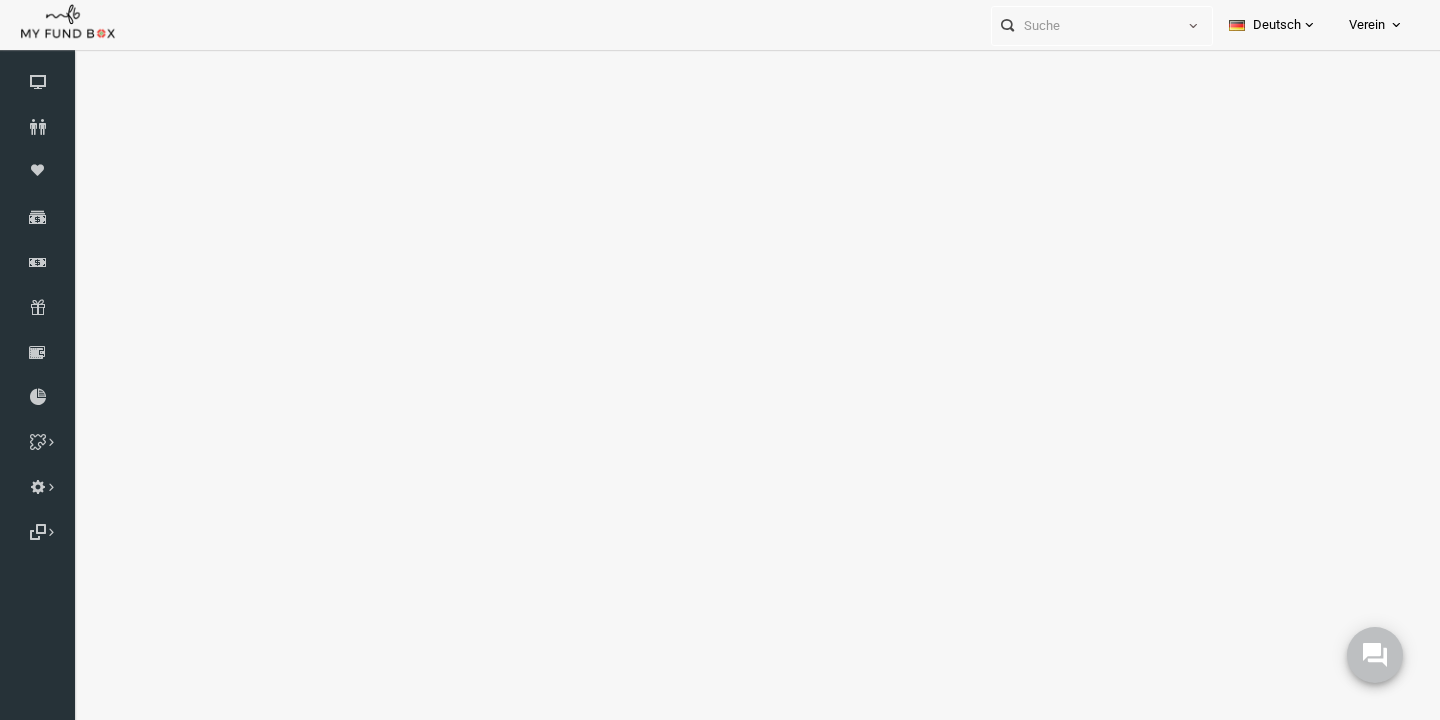 select on "100" 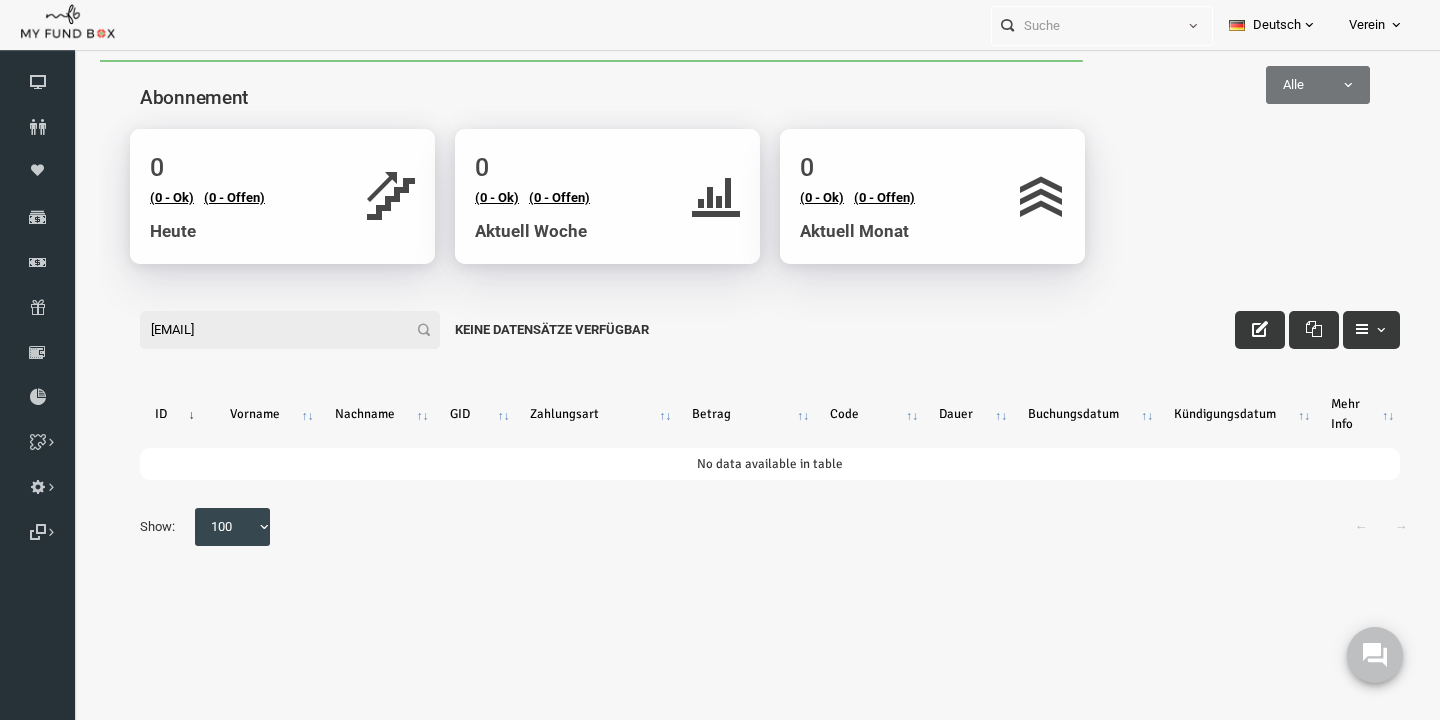 scroll, scrollTop: 0, scrollLeft: 0, axis: both 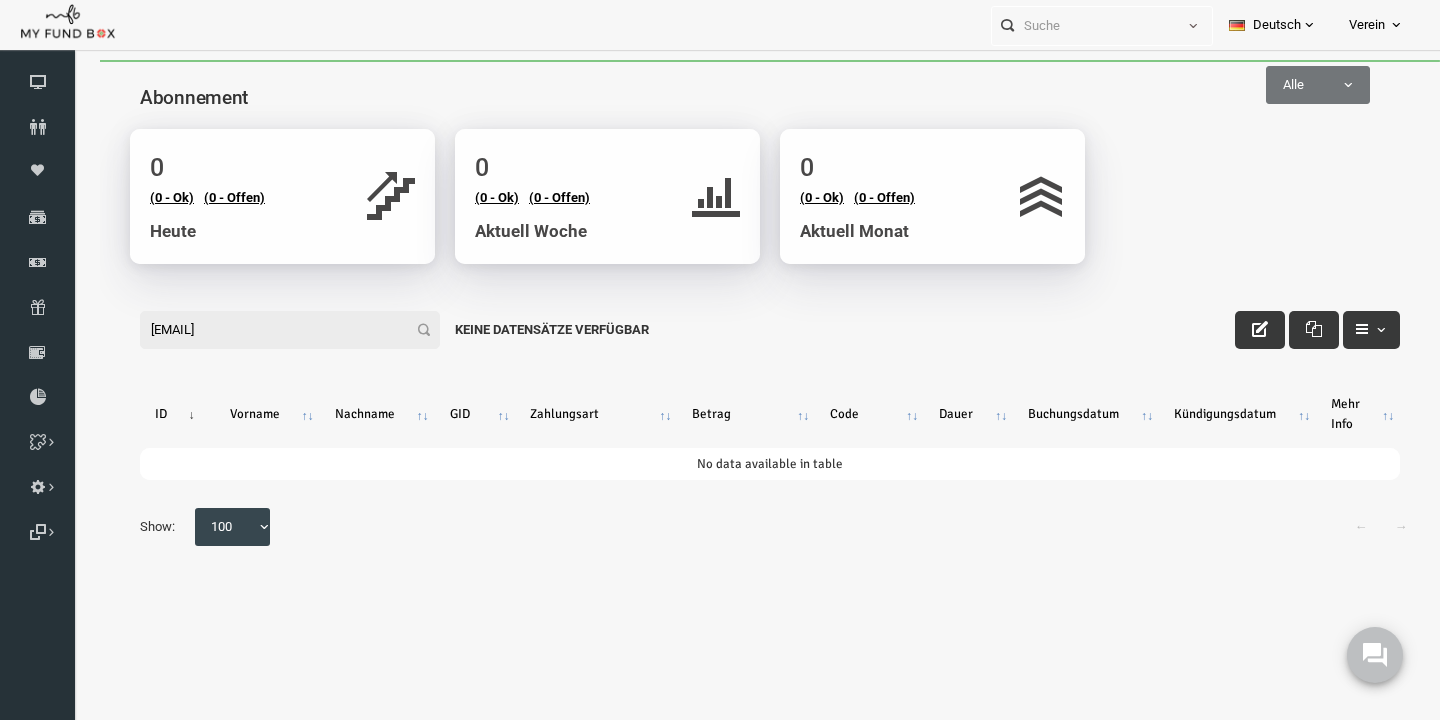 drag, startPoint x: 328, startPoint y: 325, endPoint x: -27, endPoint y: 328, distance: 355.01266 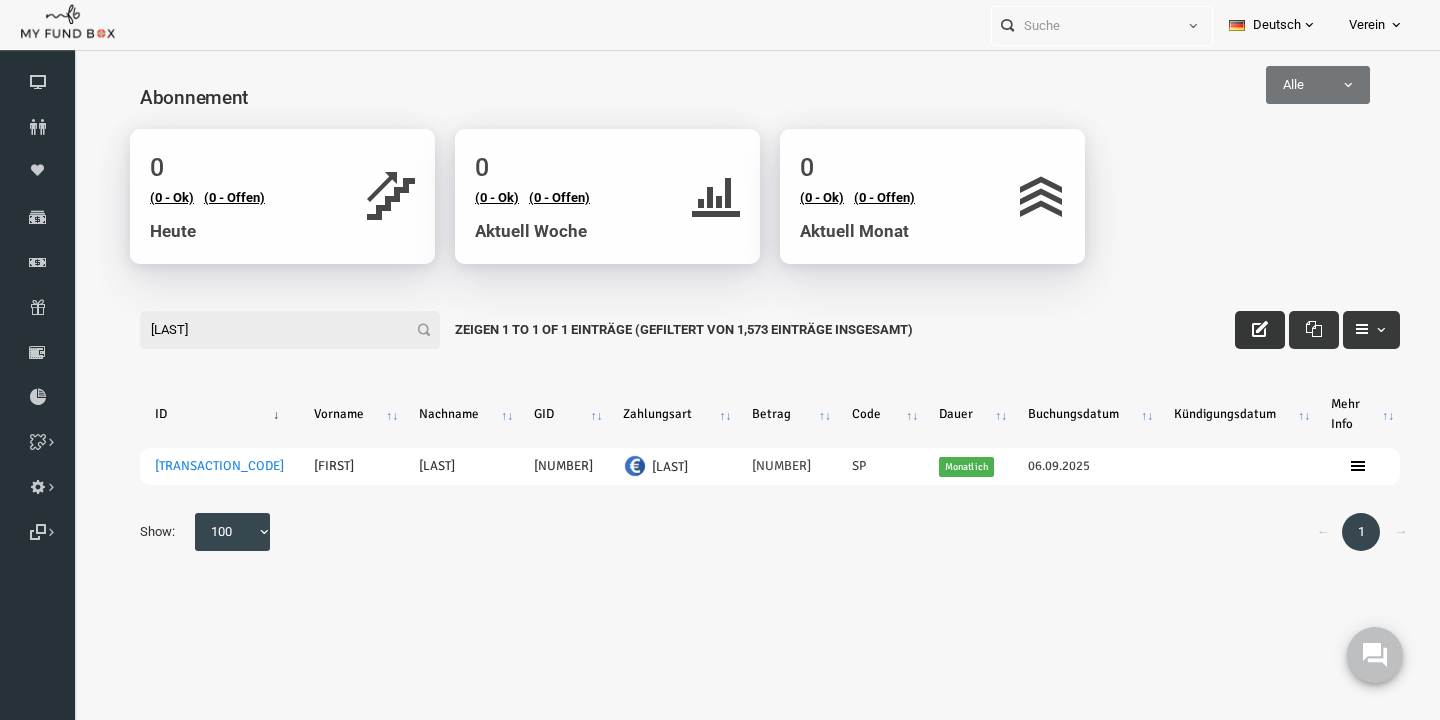 type on "[LAST]" 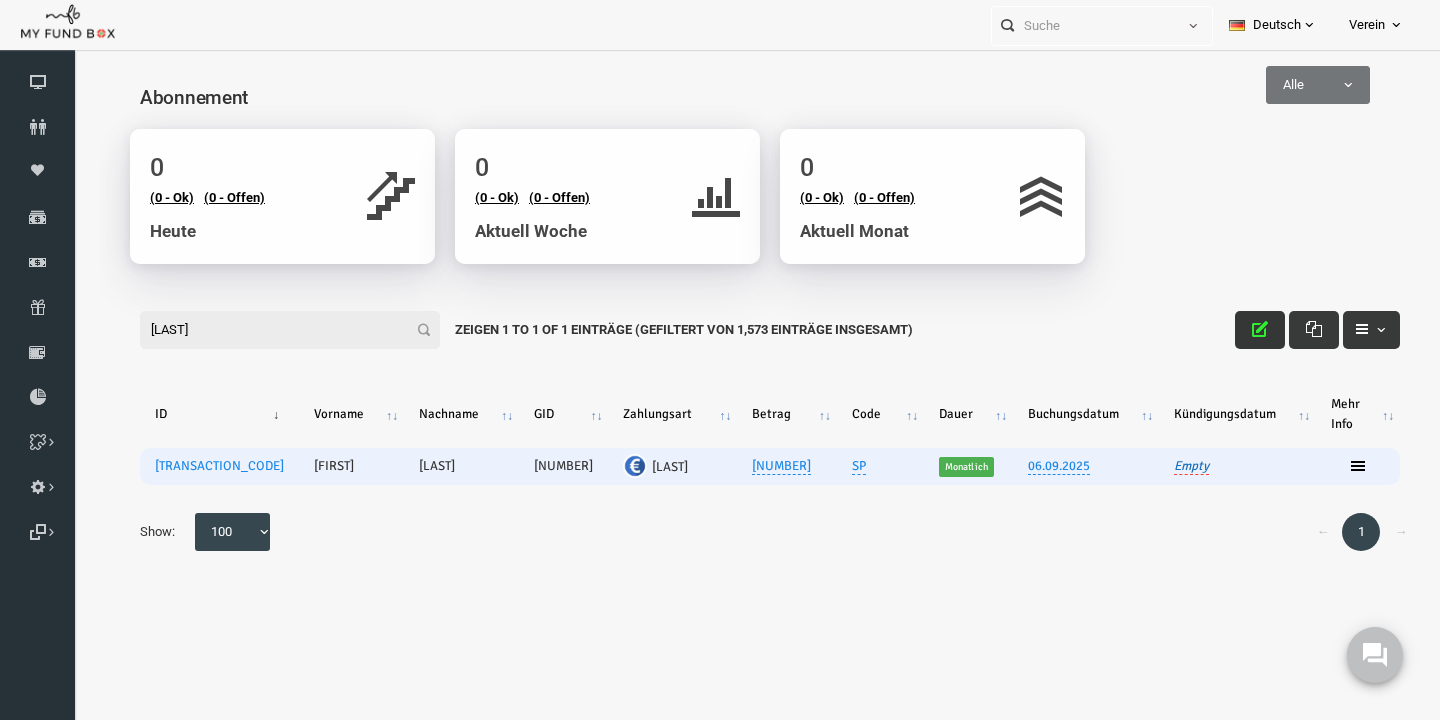 click on "Empty" at bounding box center (1163, 466) 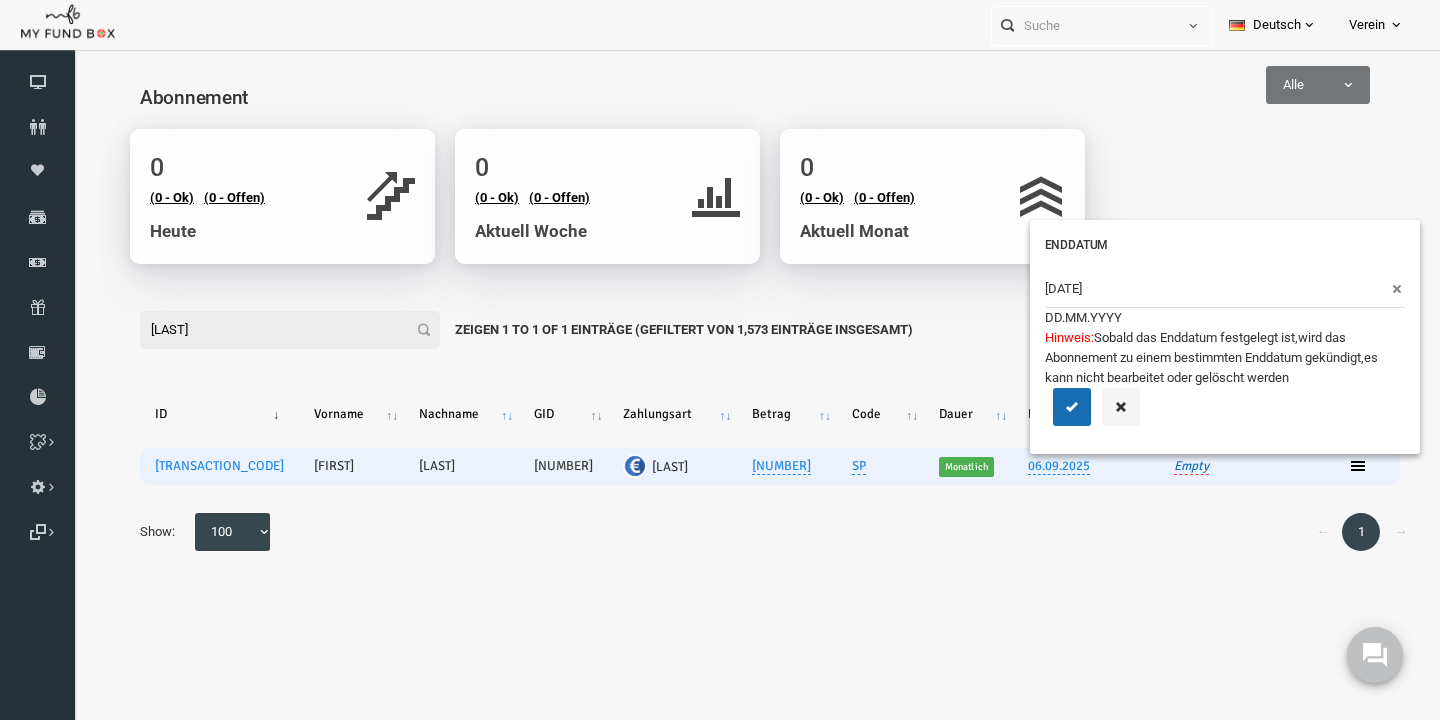 type on "07.08.2025" 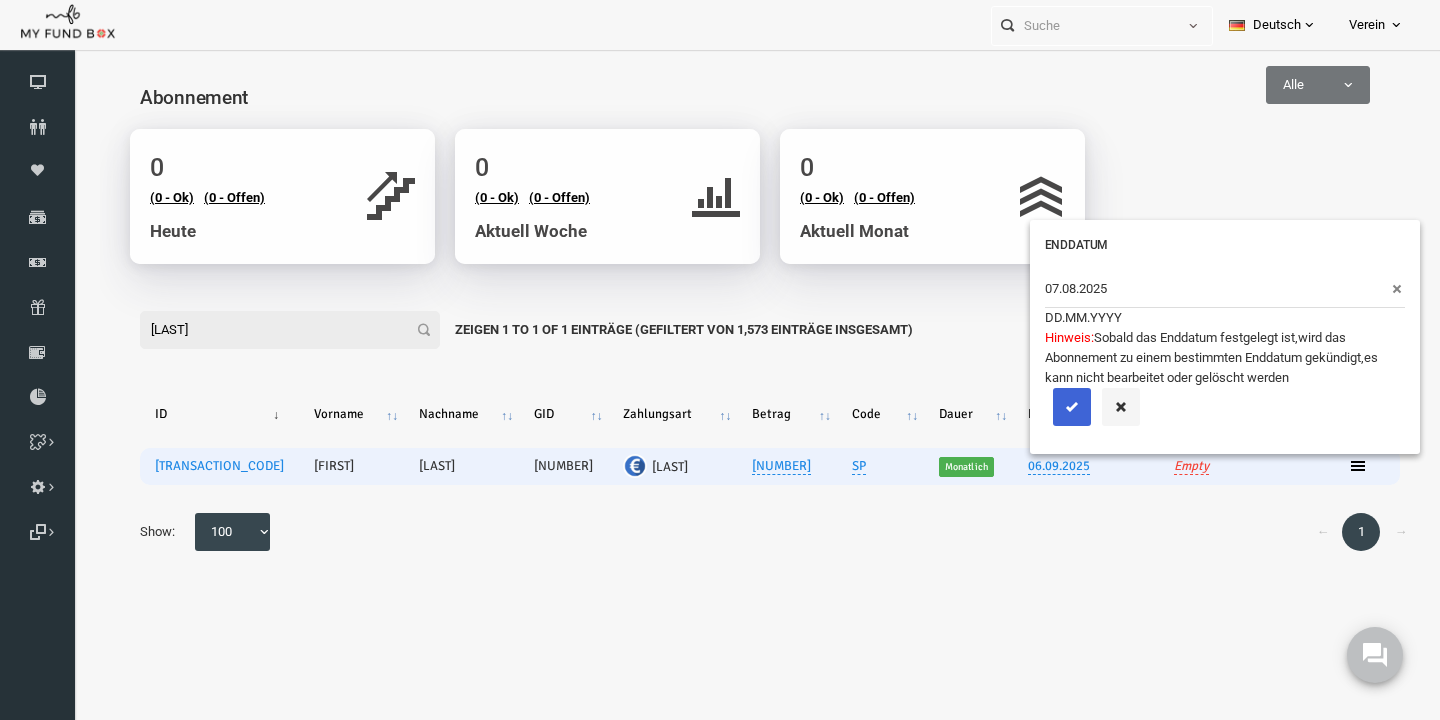 click at bounding box center [1044, 407] 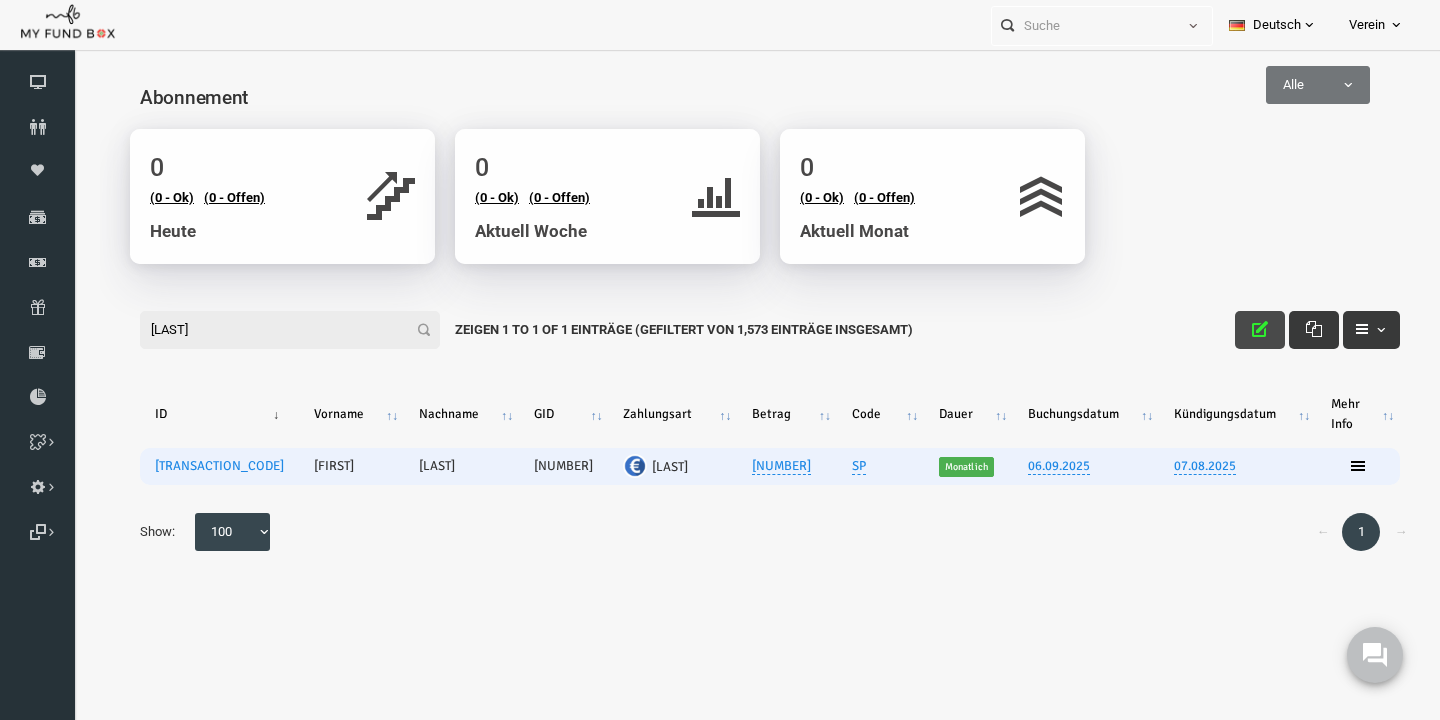 click at bounding box center [1232, 329] 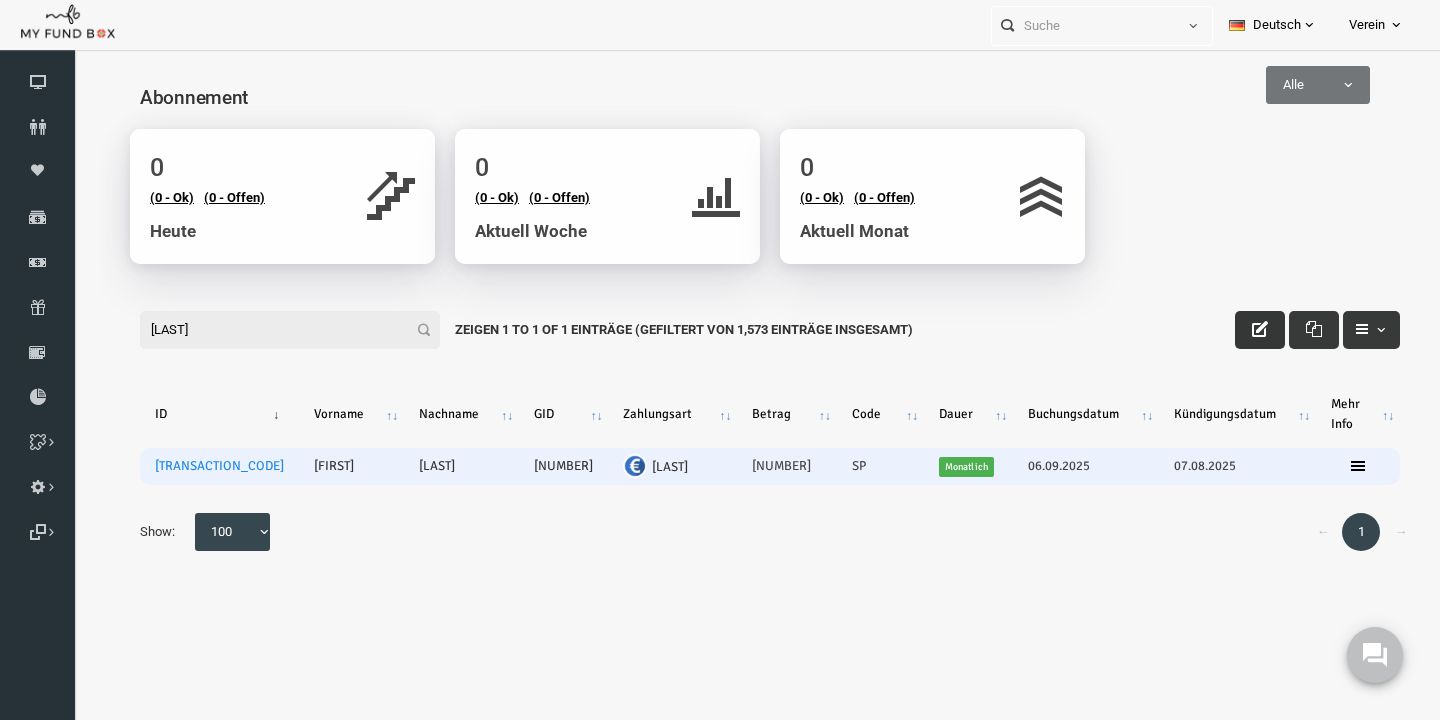 click on "Spender nicht gefunden
Patenschaft nicht gefunden
Partner nicht gefunden !!!!
Bitte füllen Sie dieses Feld aus
Bitte geben Sie eine E-mail-Adresse ein
Geben Sie den gültigen Zahlungsstatus ein
Zeigen
Einträge
Keine übereinstimmenden Aufzeichnungen gefunden
(Gefiltert von
Einträge insgesamt)
Keine Datensätze verfügbar" at bounding box center [742, 360] 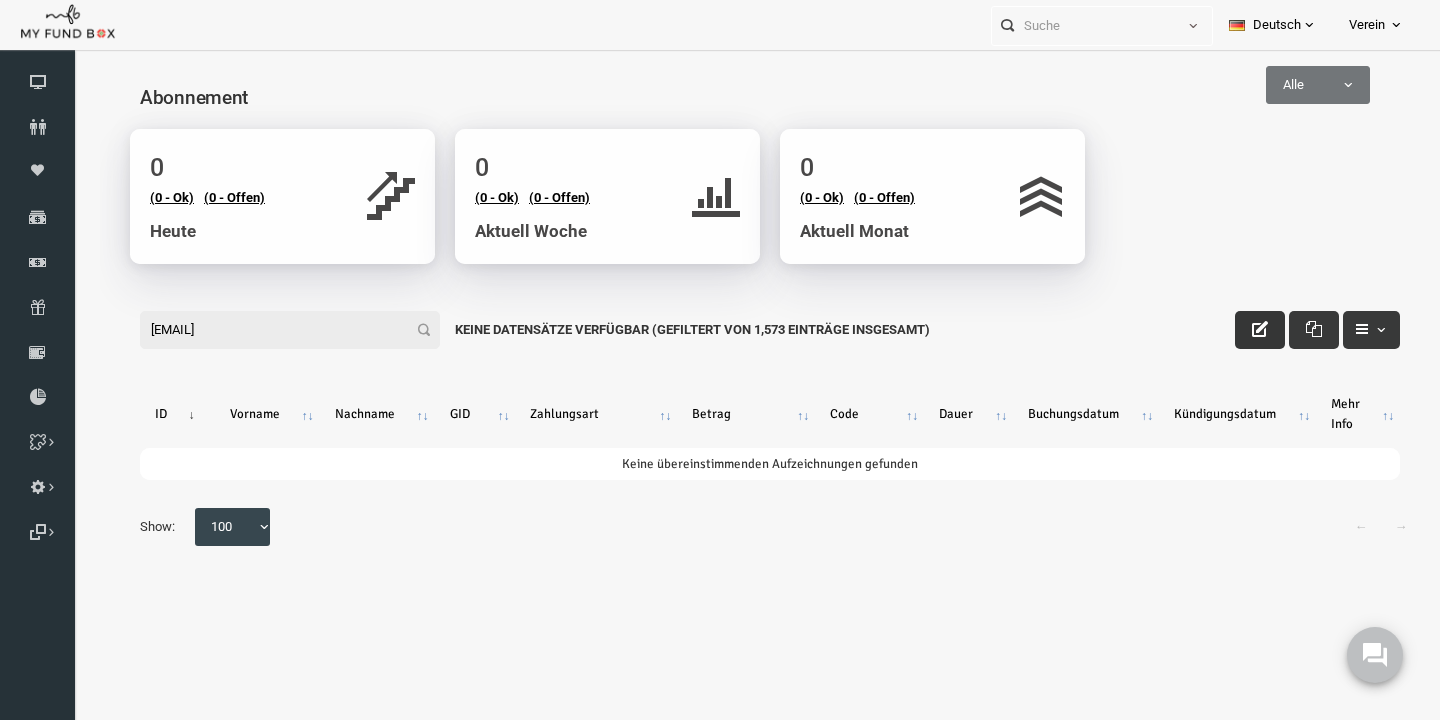 click on "[EMAIL]" at bounding box center (262, 330) 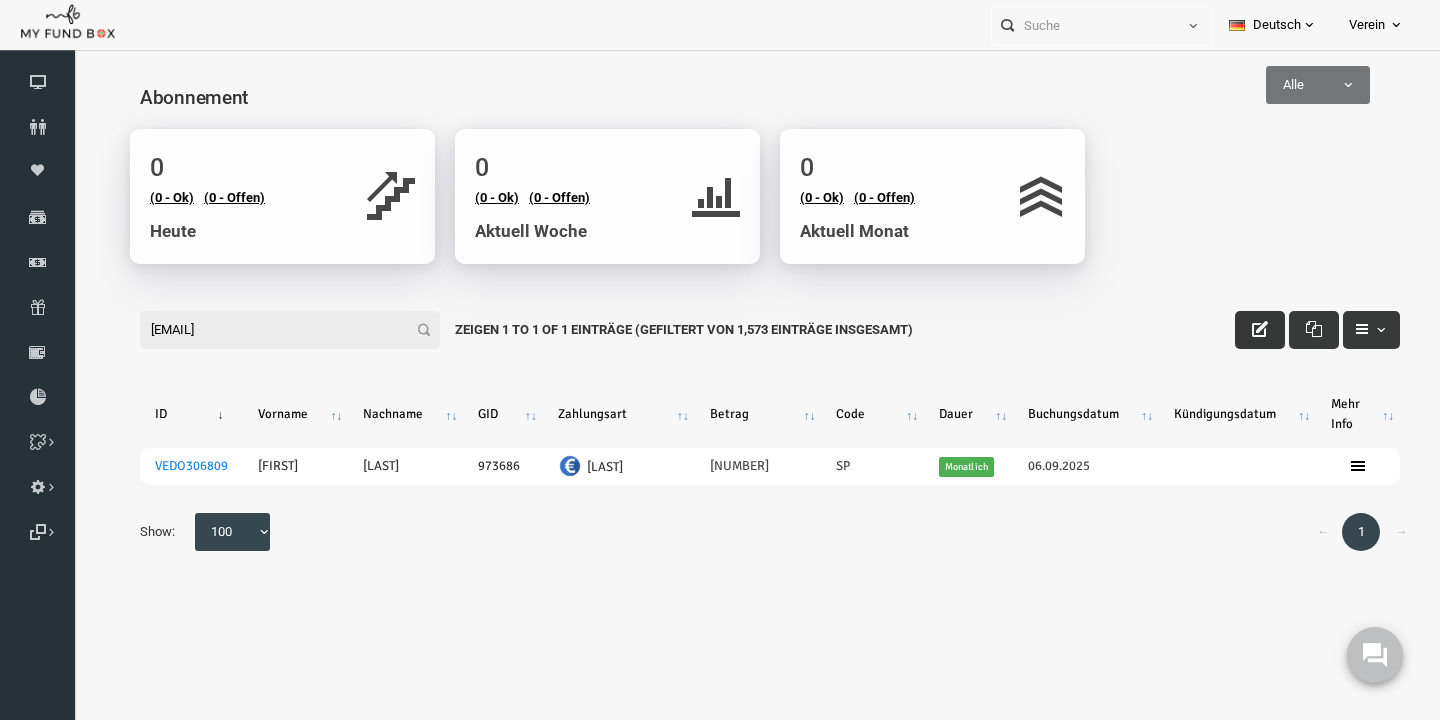 type on "[EMAIL]" 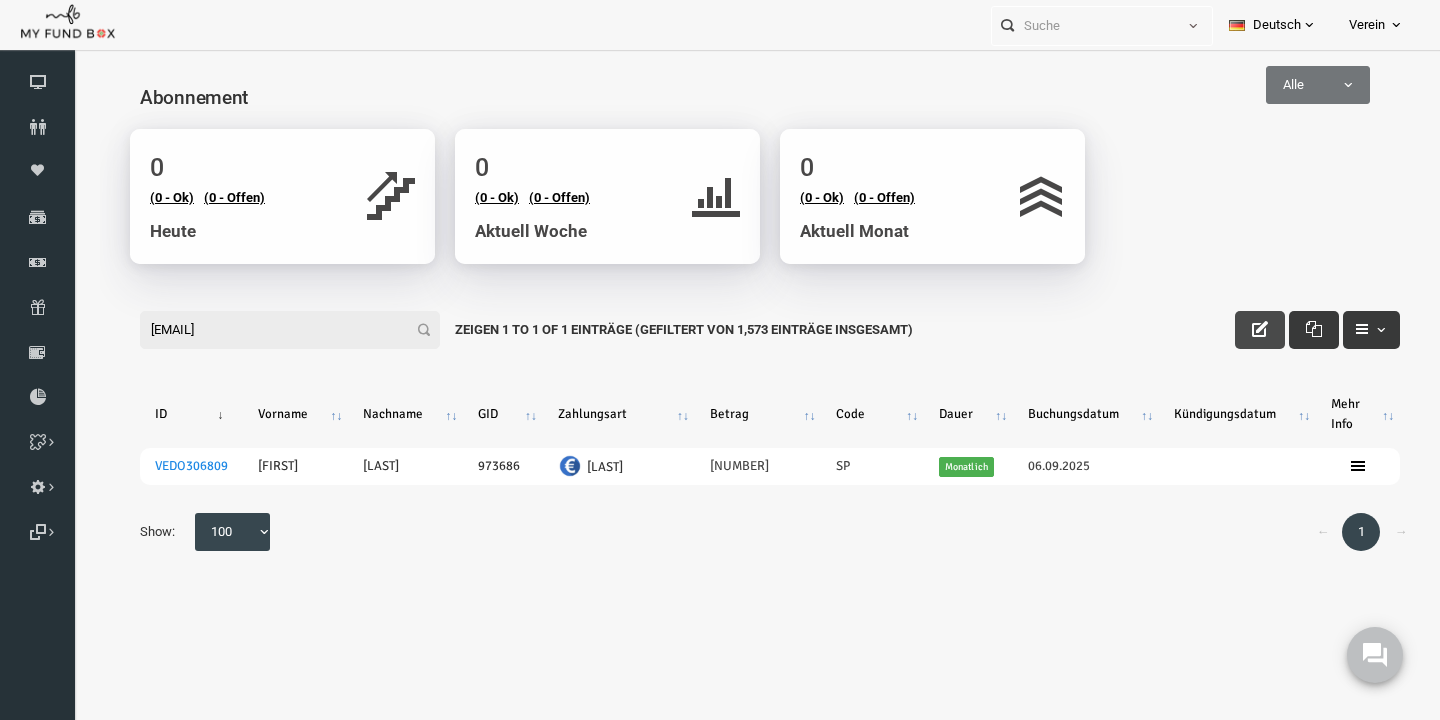 click at bounding box center [1232, 330] 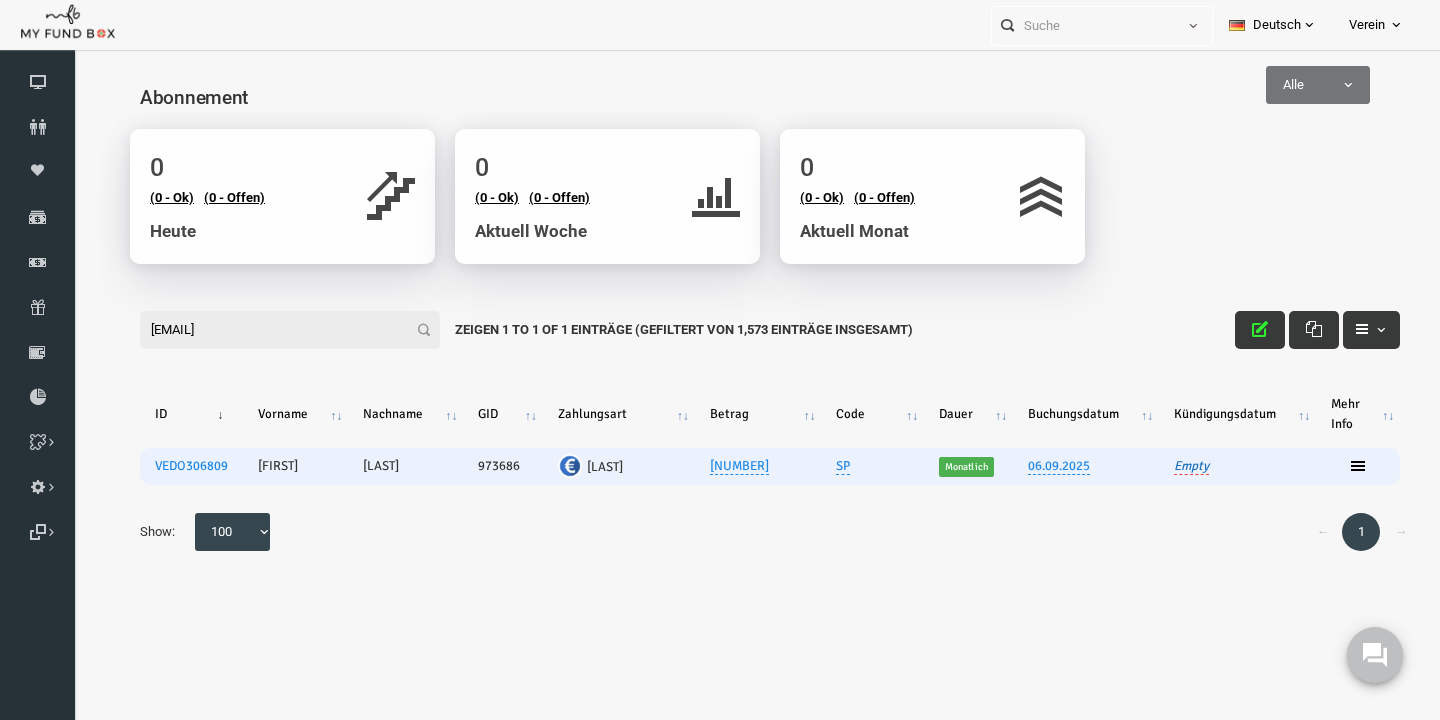 click on "Empty" at bounding box center [1163, 466] 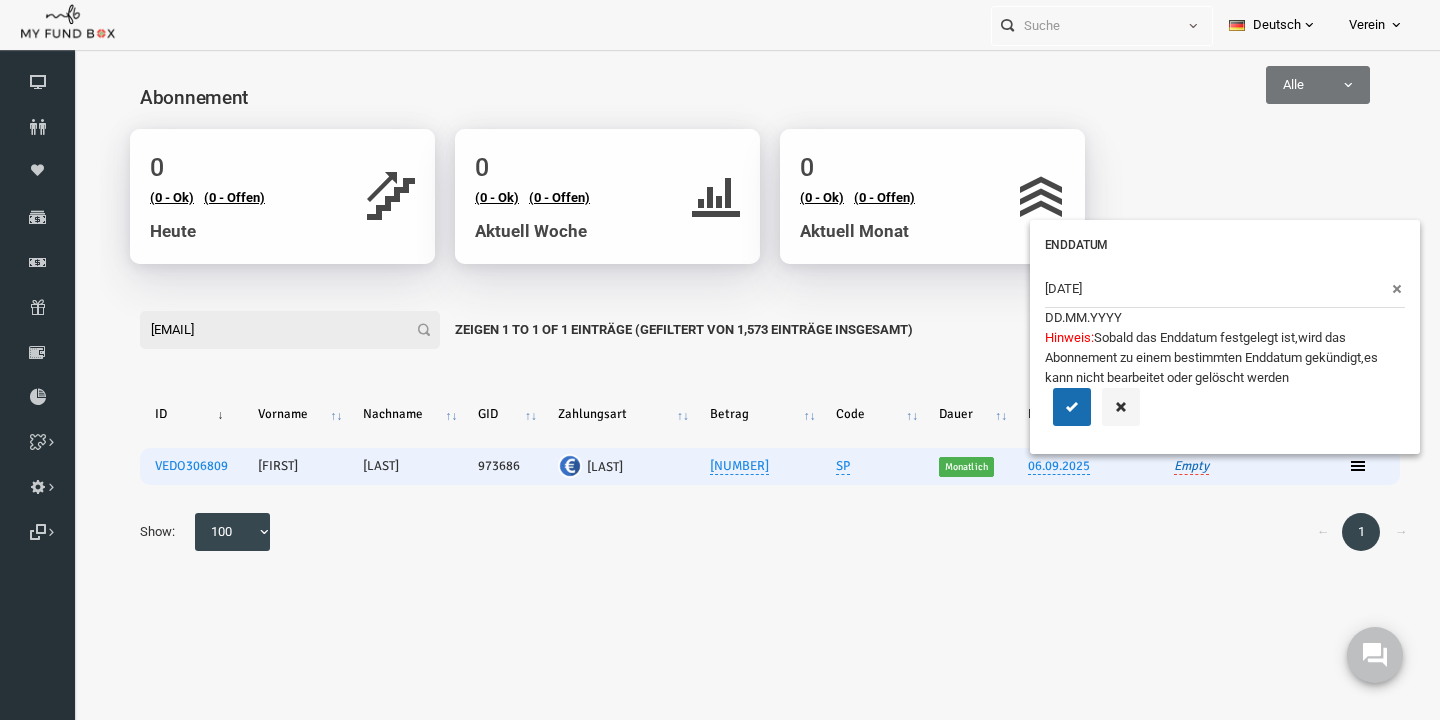 type on "07.08.2025" 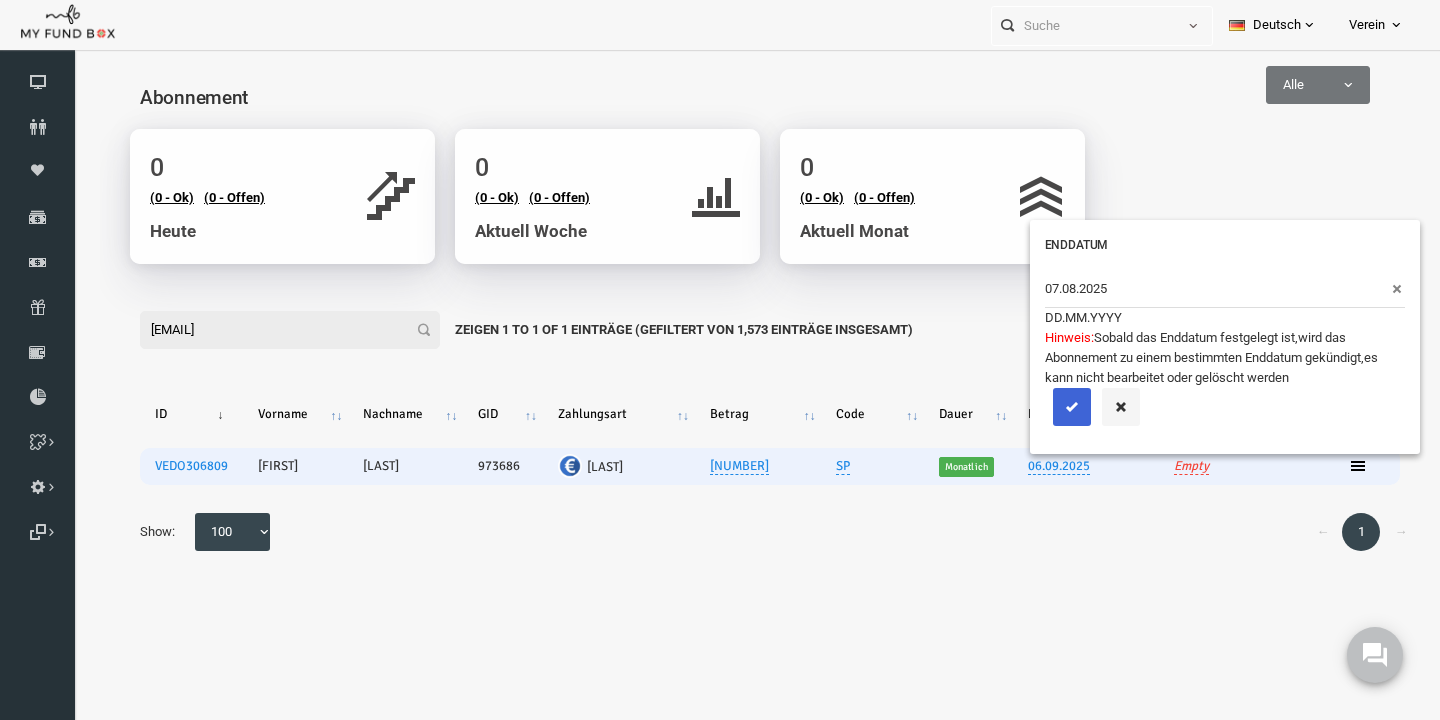 click at bounding box center [1044, 407] 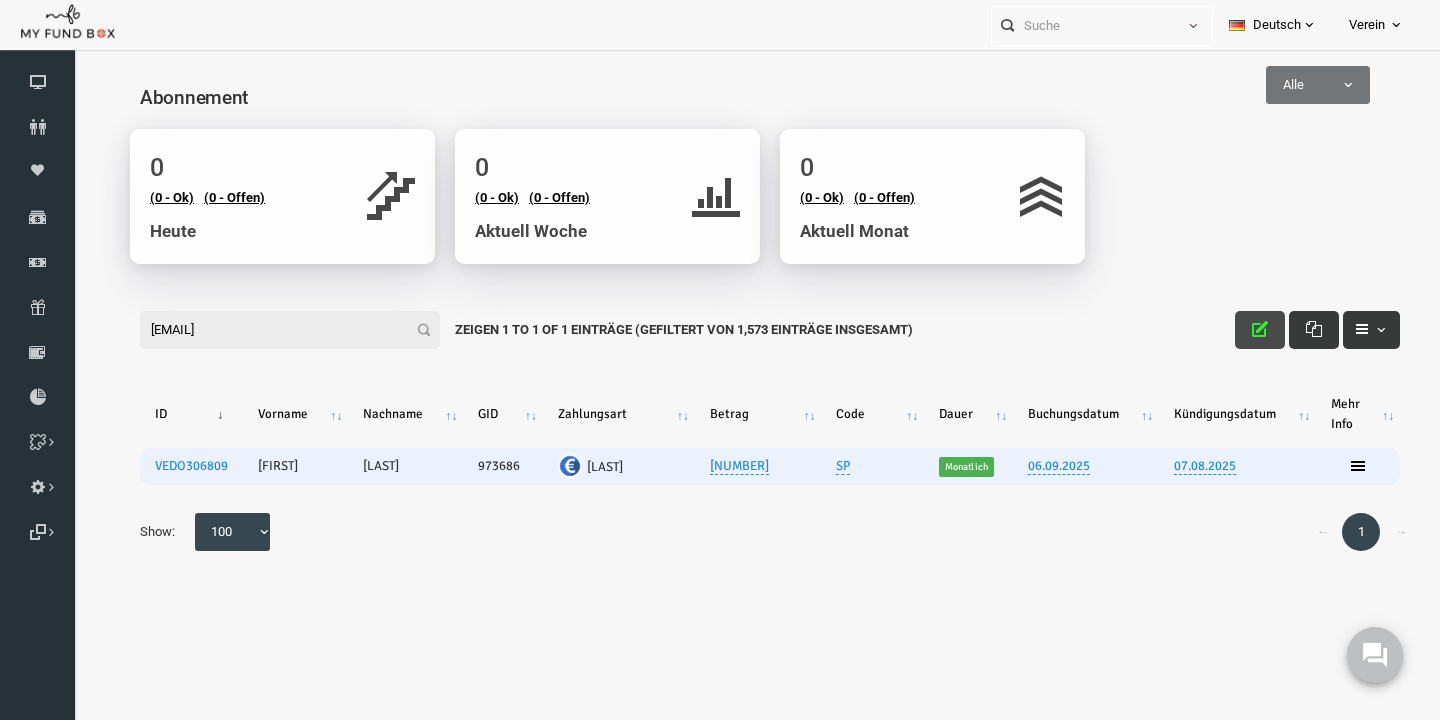 click at bounding box center [1232, 329] 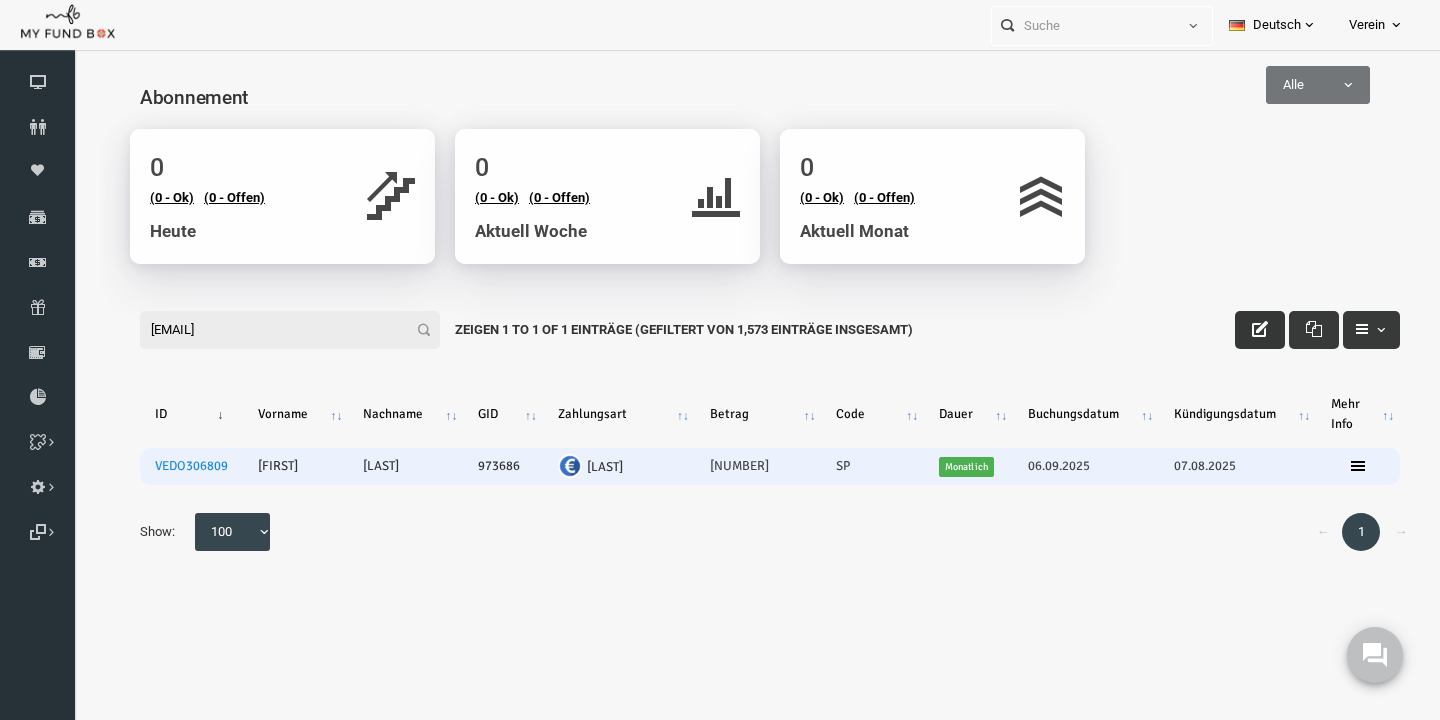 click on "← [NUMBER] → Show: [NUMBER] [NUMBER] [NUMBER] [NUMBER]" at bounding box center (742, 542) 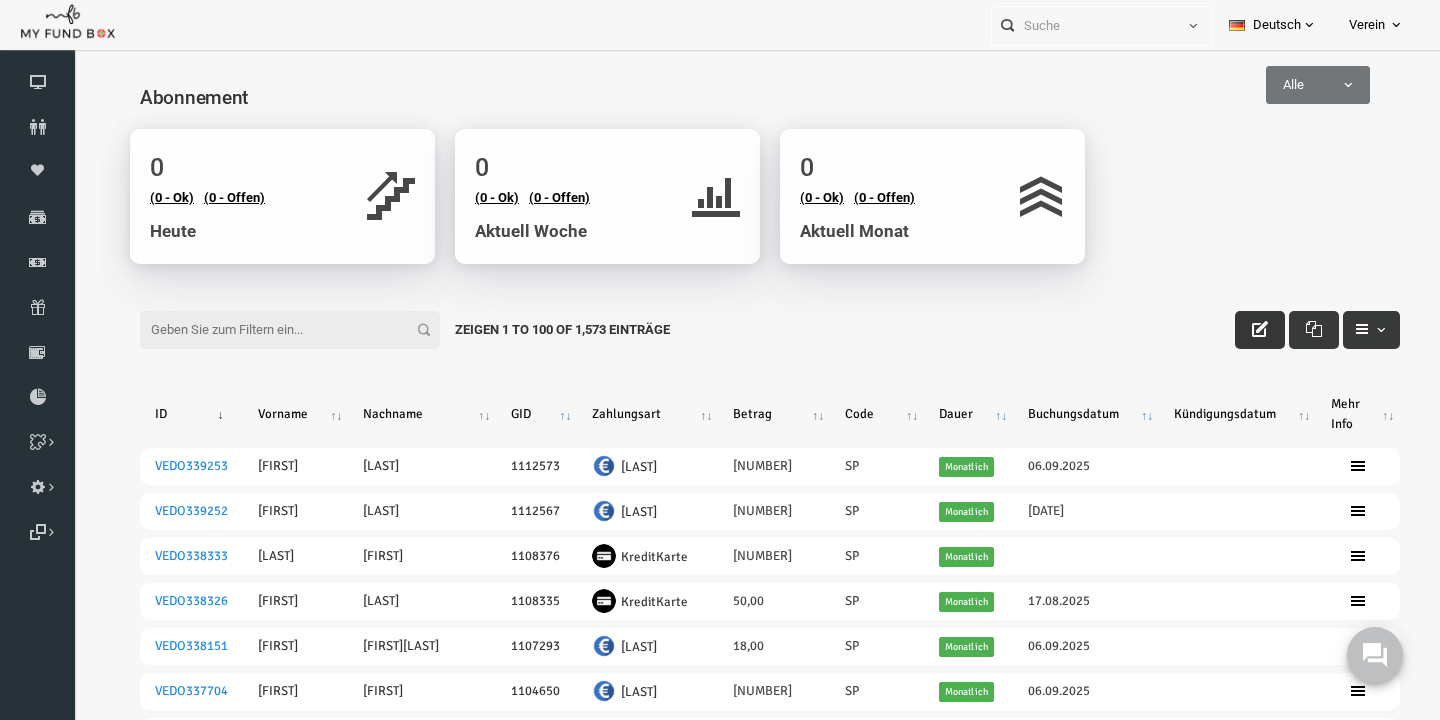 paste on "[EMAIL]" 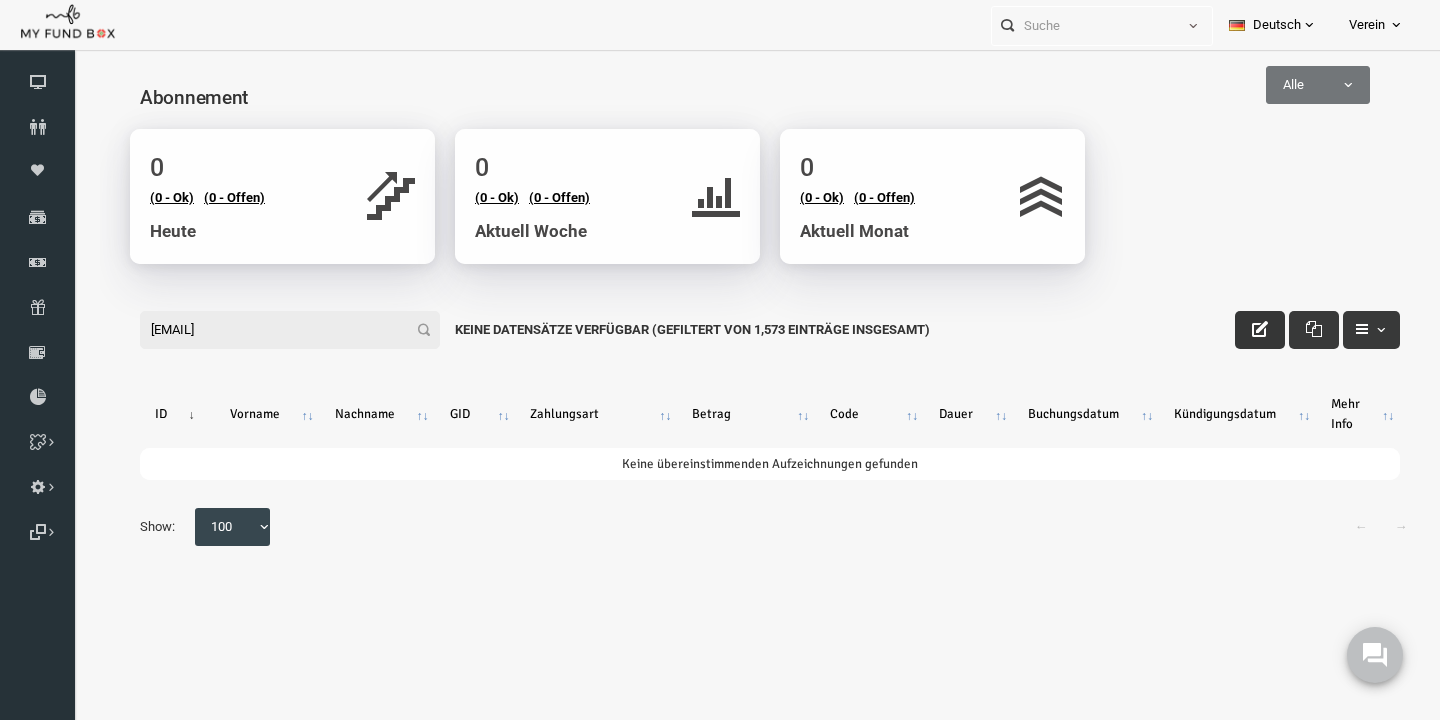 click on "[EMAIL]" at bounding box center (262, 330) 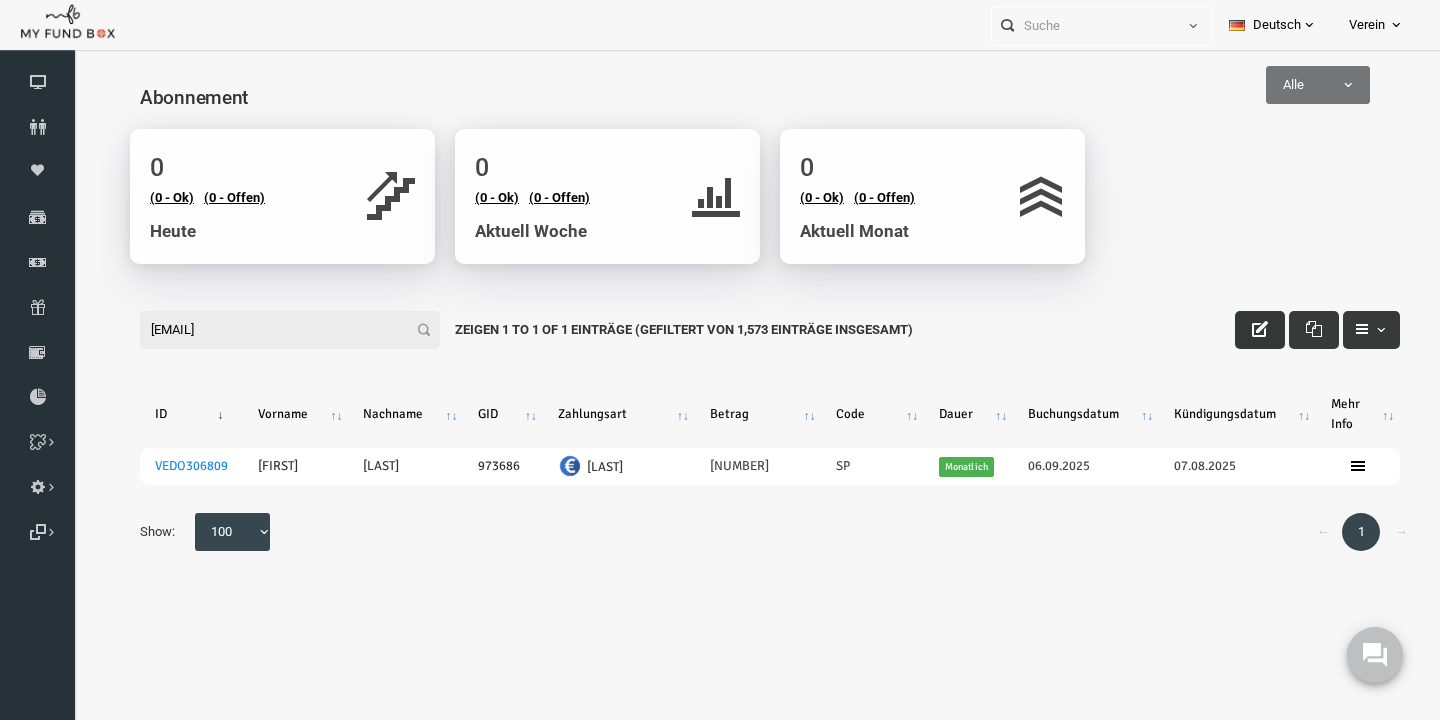 click on "← [NUMBER] → Show: [NUMBER] [NUMBER] [NUMBER] [NUMBER]" at bounding box center [742, 542] 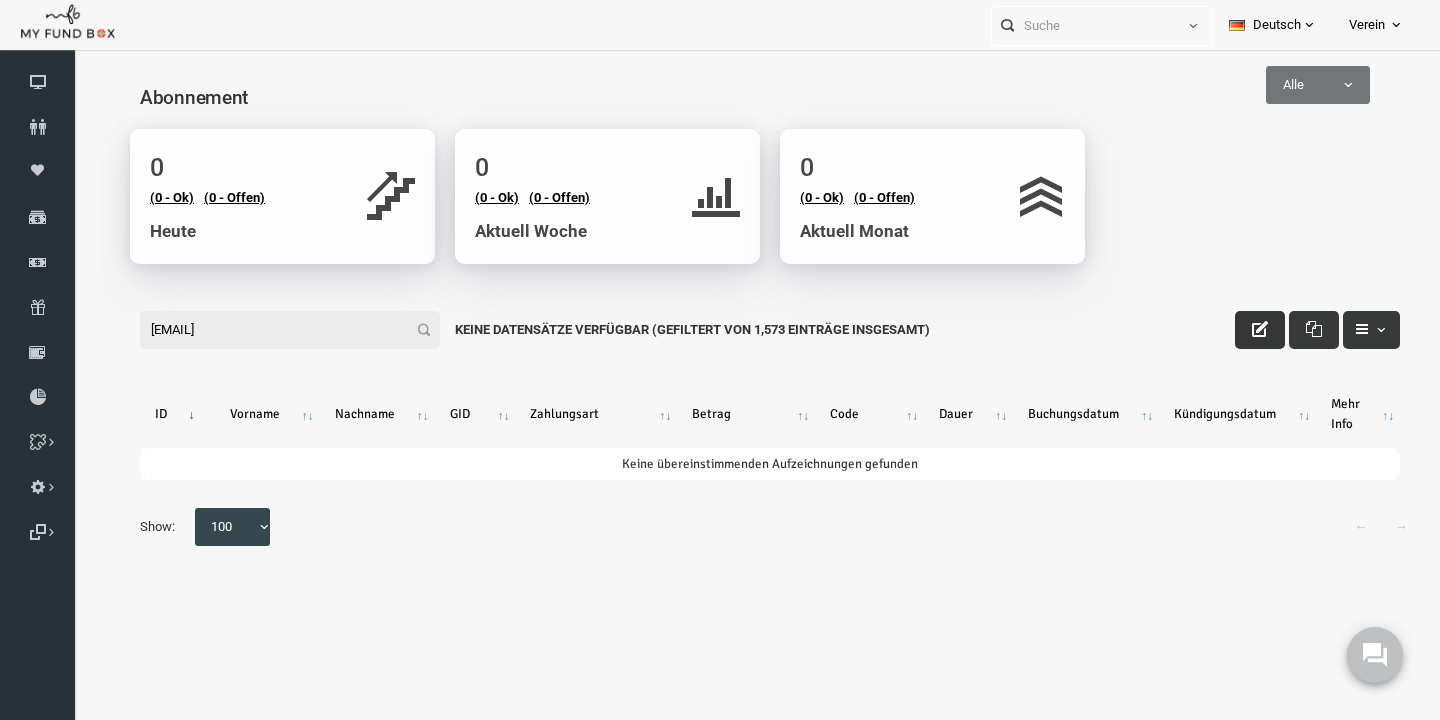 click on "[EMAIL]" at bounding box center (262, 330) 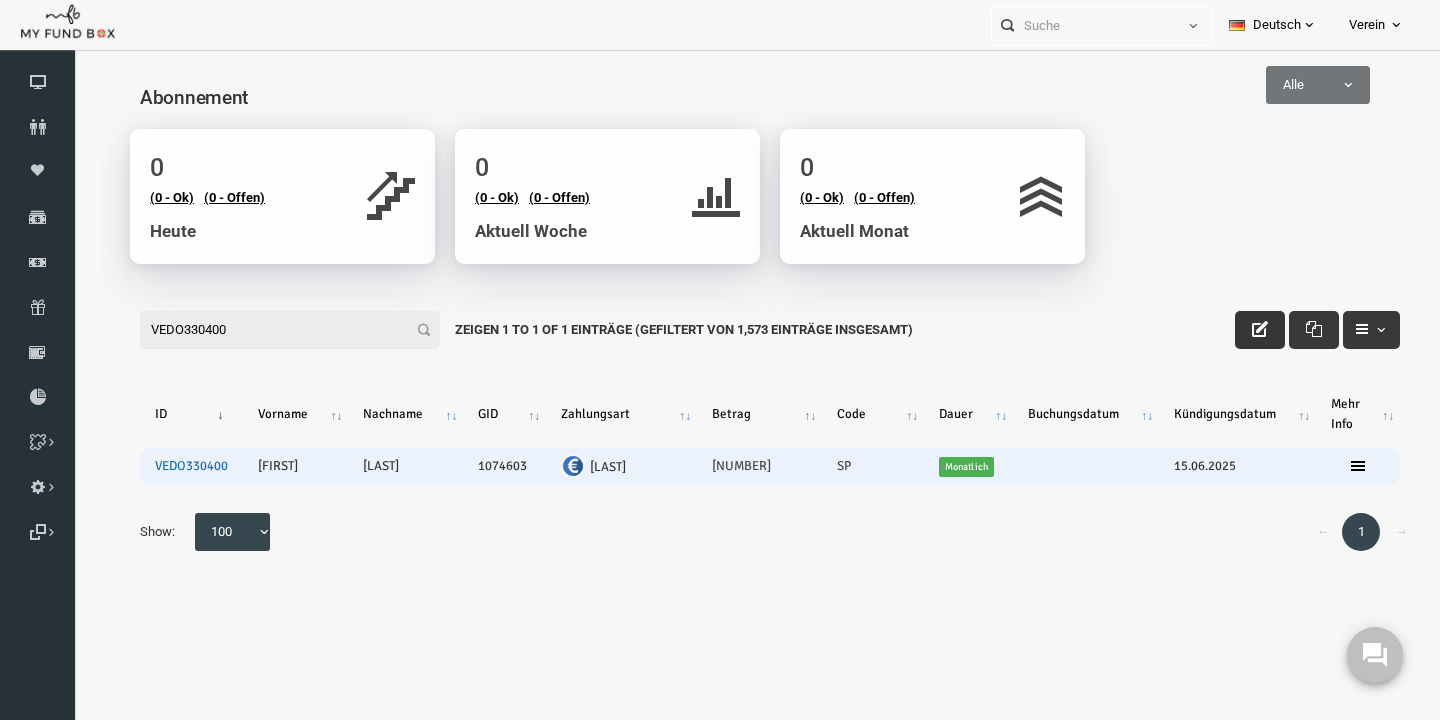 type on "VEDO330400" 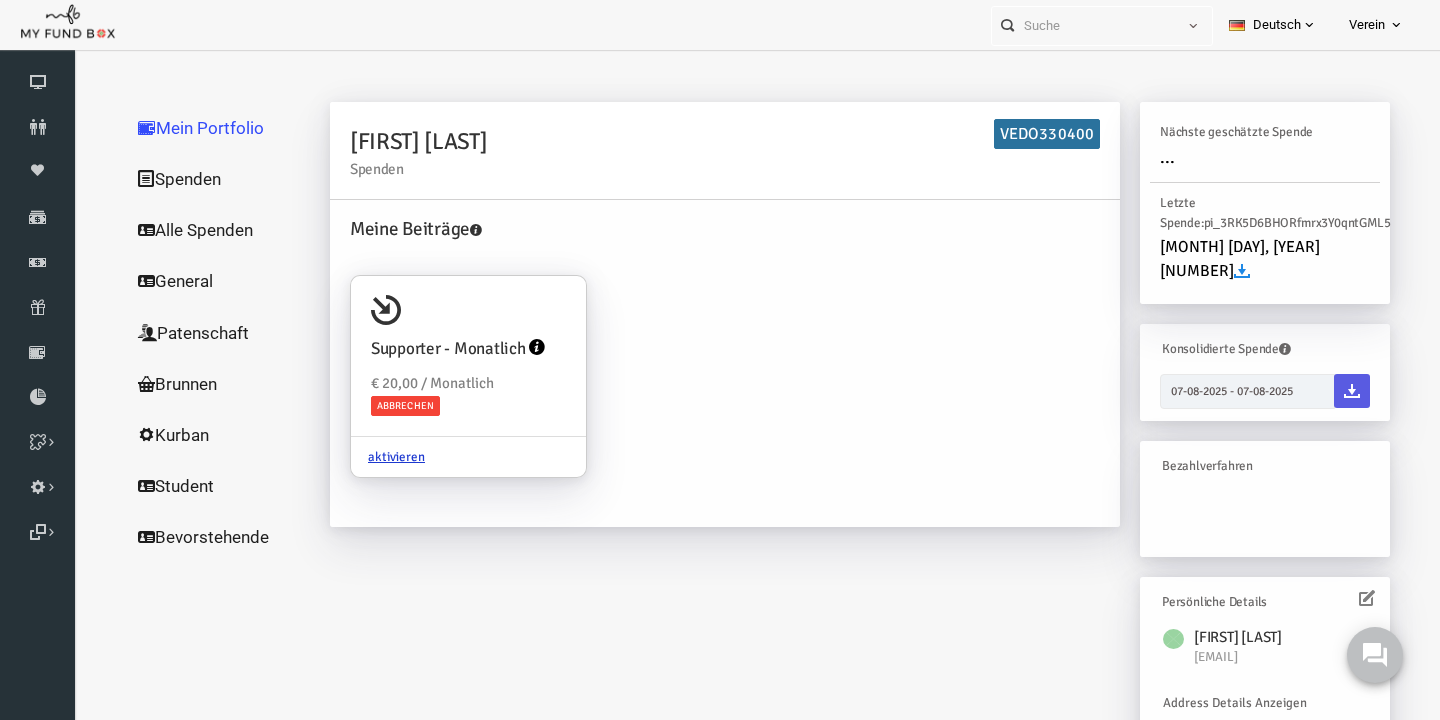 scroll, scrollTop: 8, scrollLeft: 0, axis: vertical 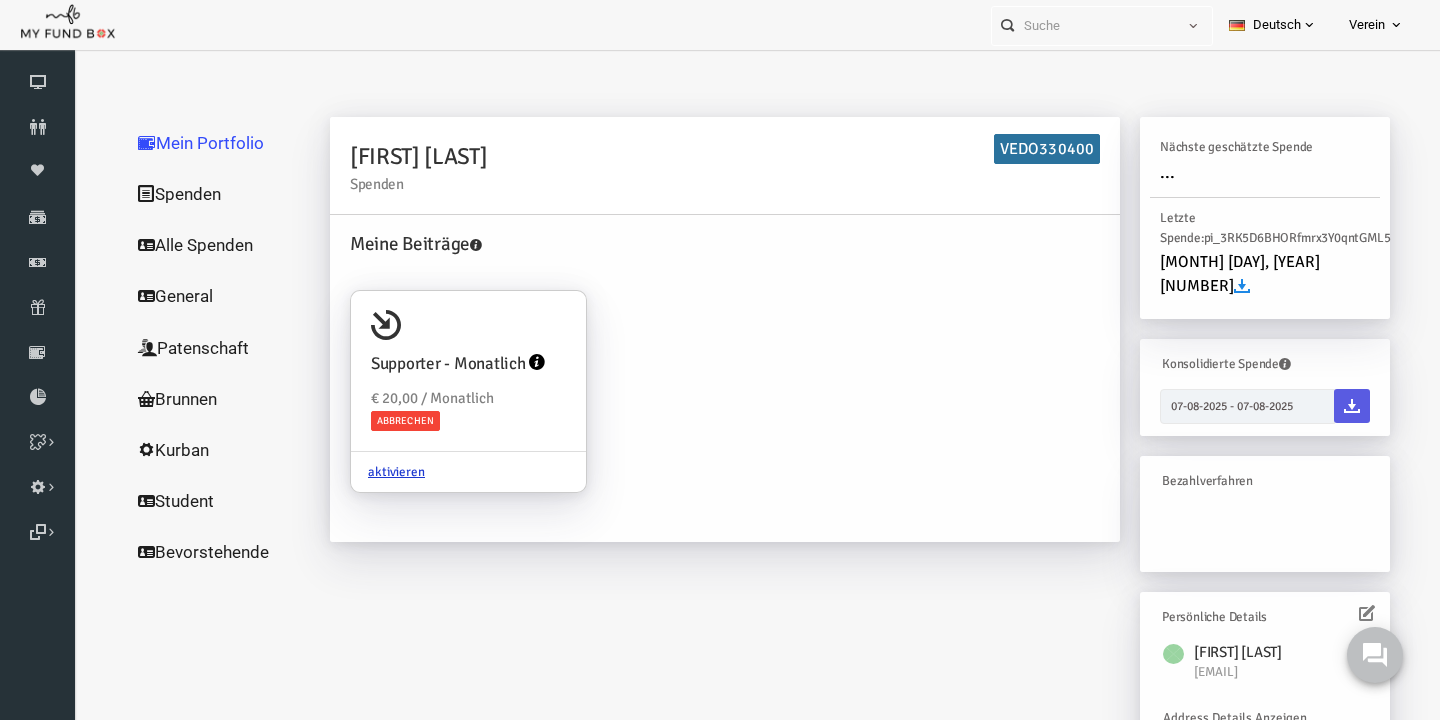 click on "Spenden" at bounding box center [192, 194] 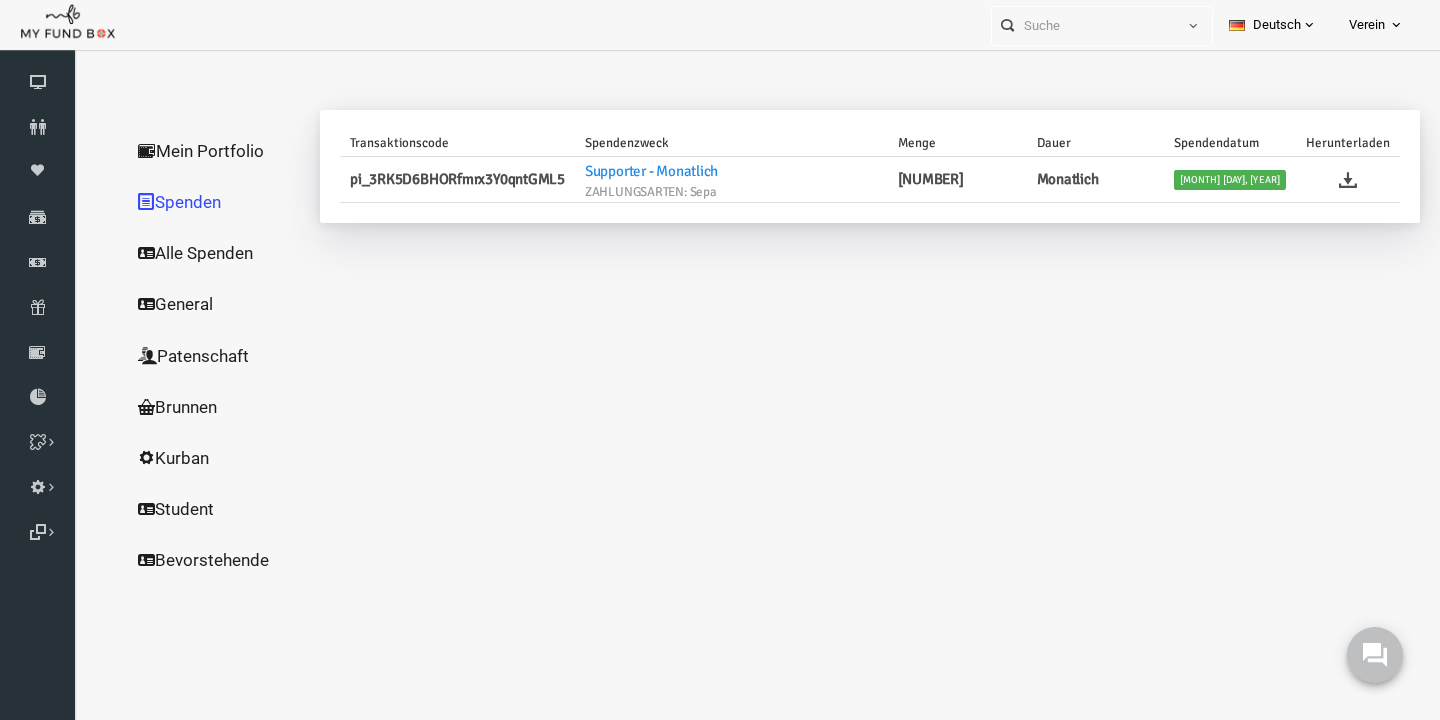 scroll, scrollTop: 0, scrollLeft: 0, axis: both 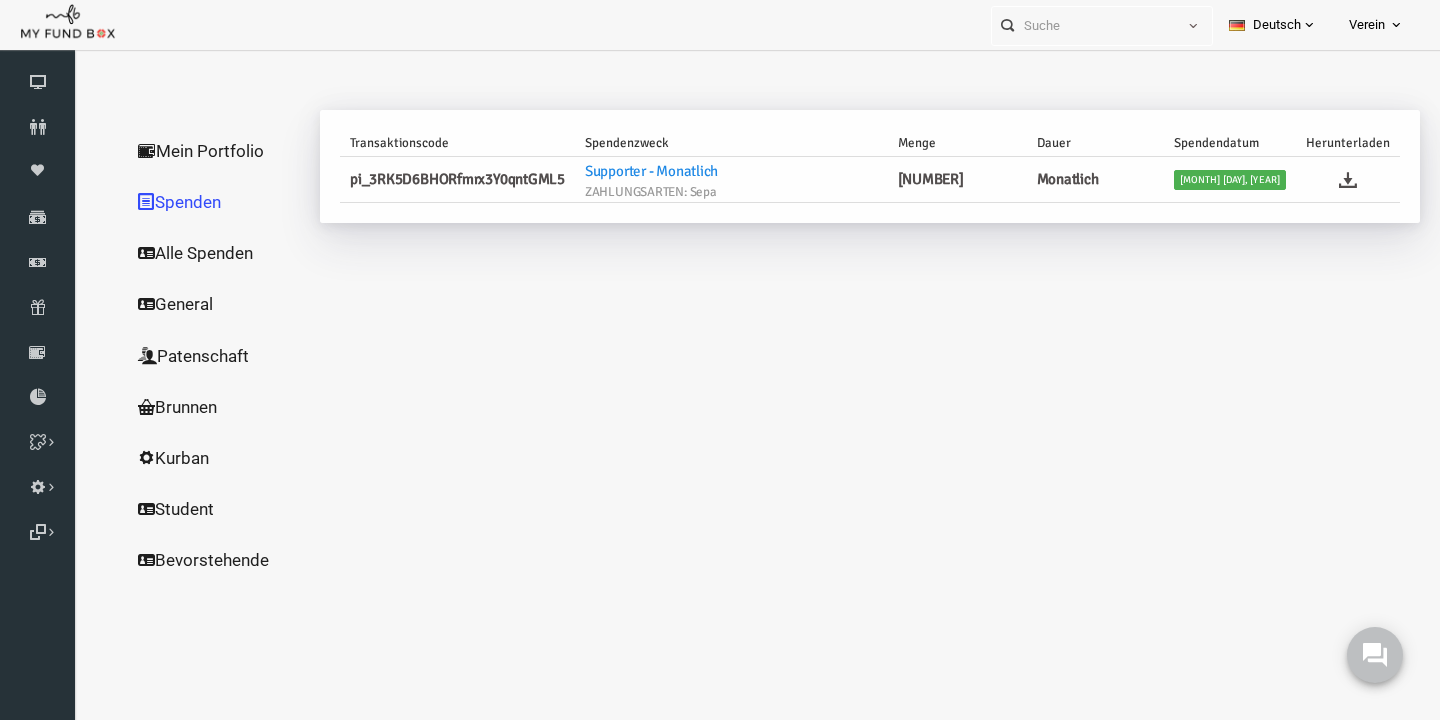 click on "Alle Spenden" at bounding box center (192, 253) 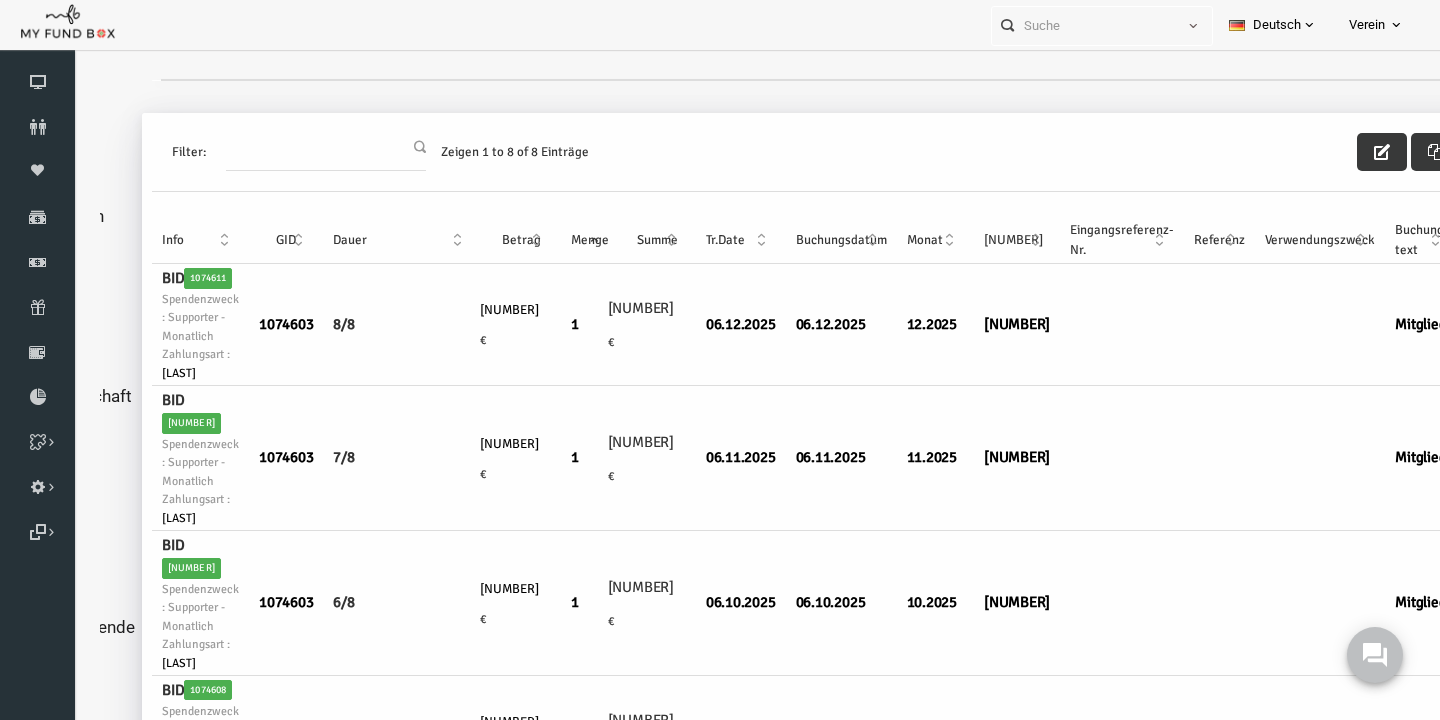 scroll, scrollTop: 33, scrollLeft: 116, axis: both 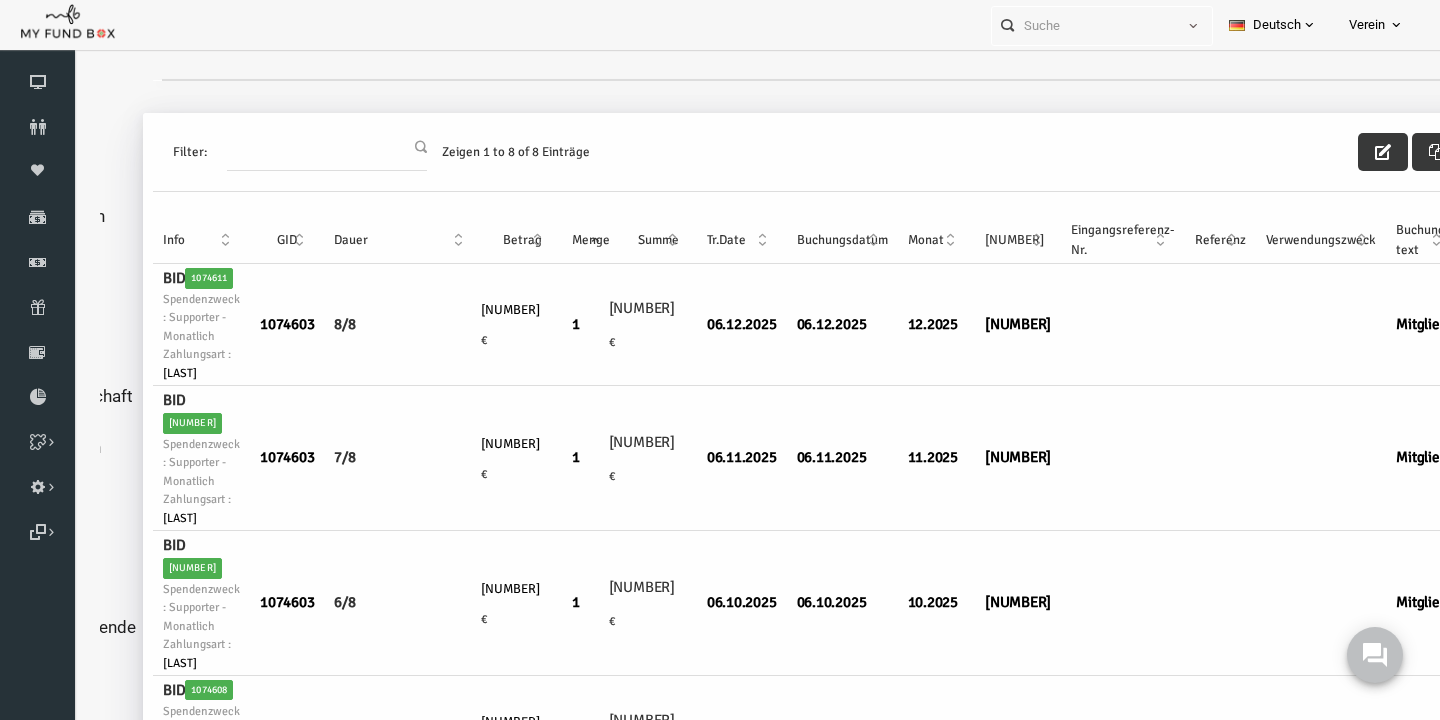 click at bounding box center [1545, 316] 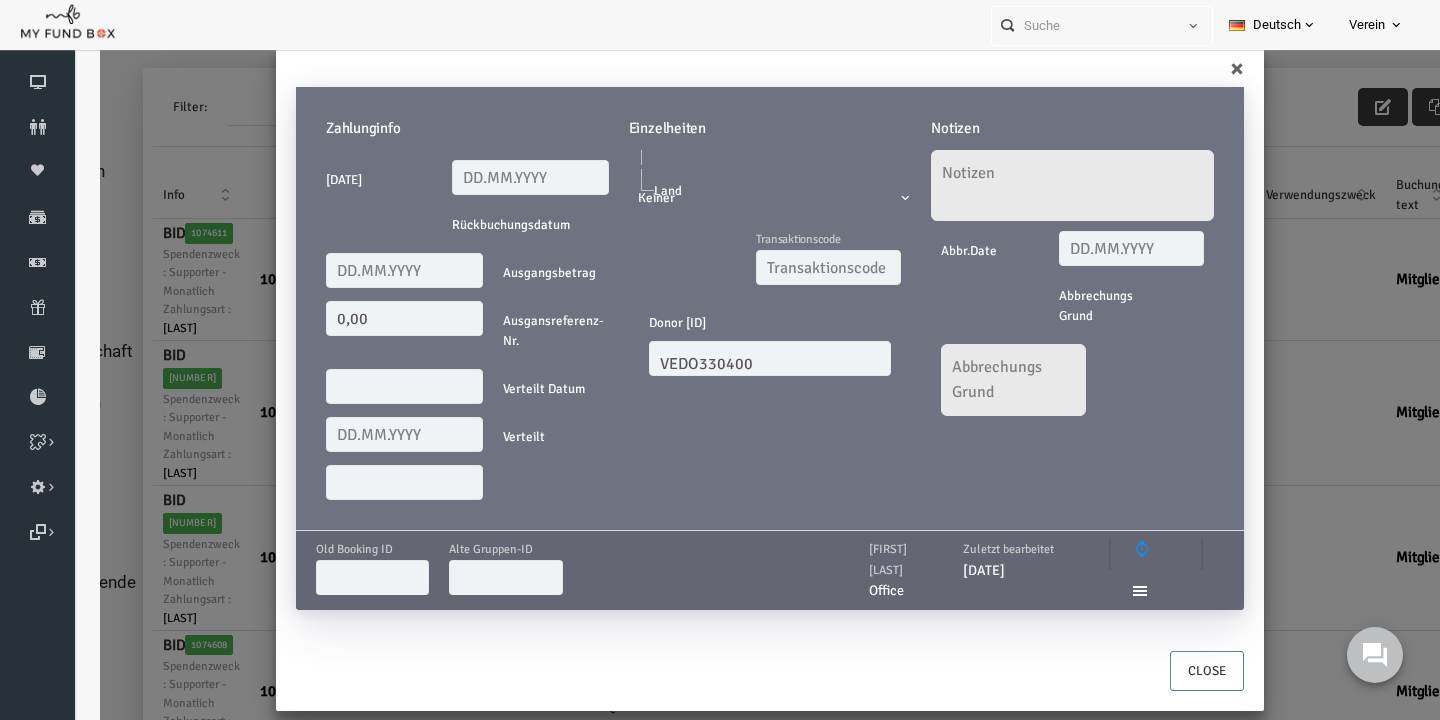scroll, scrollTop: 100, scrollLeft: 0, axis: vertical 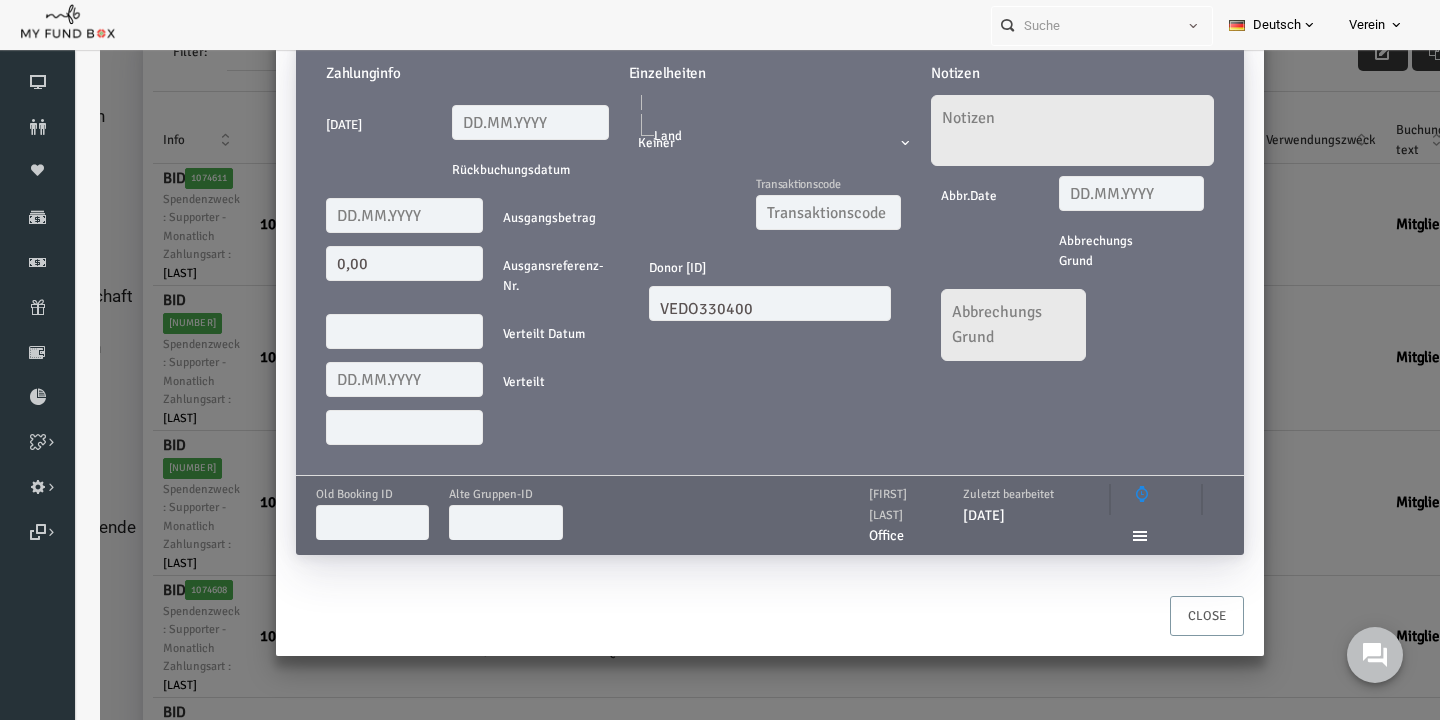 click on "Close" at bounding box center [1179, 616] 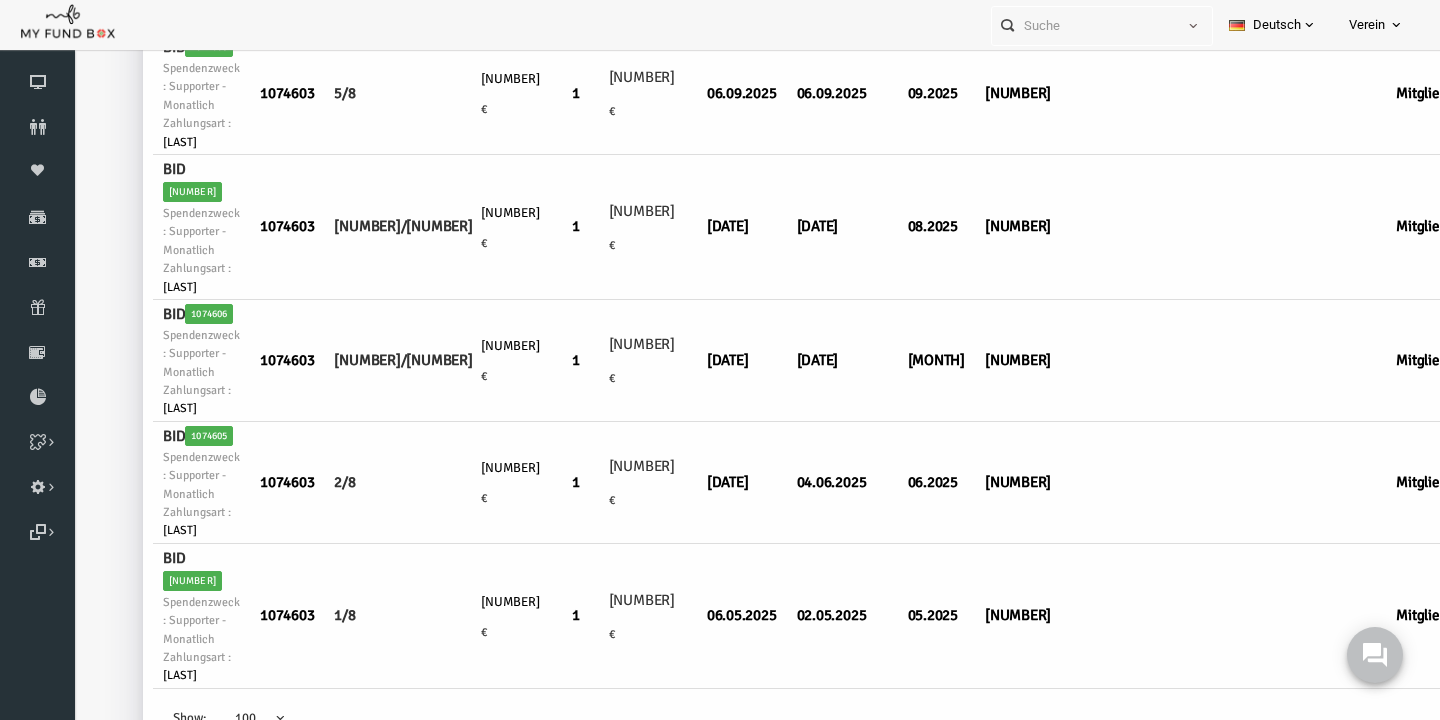 scroll, scrollTop: 587, scrollLeft: 116, axis: both 